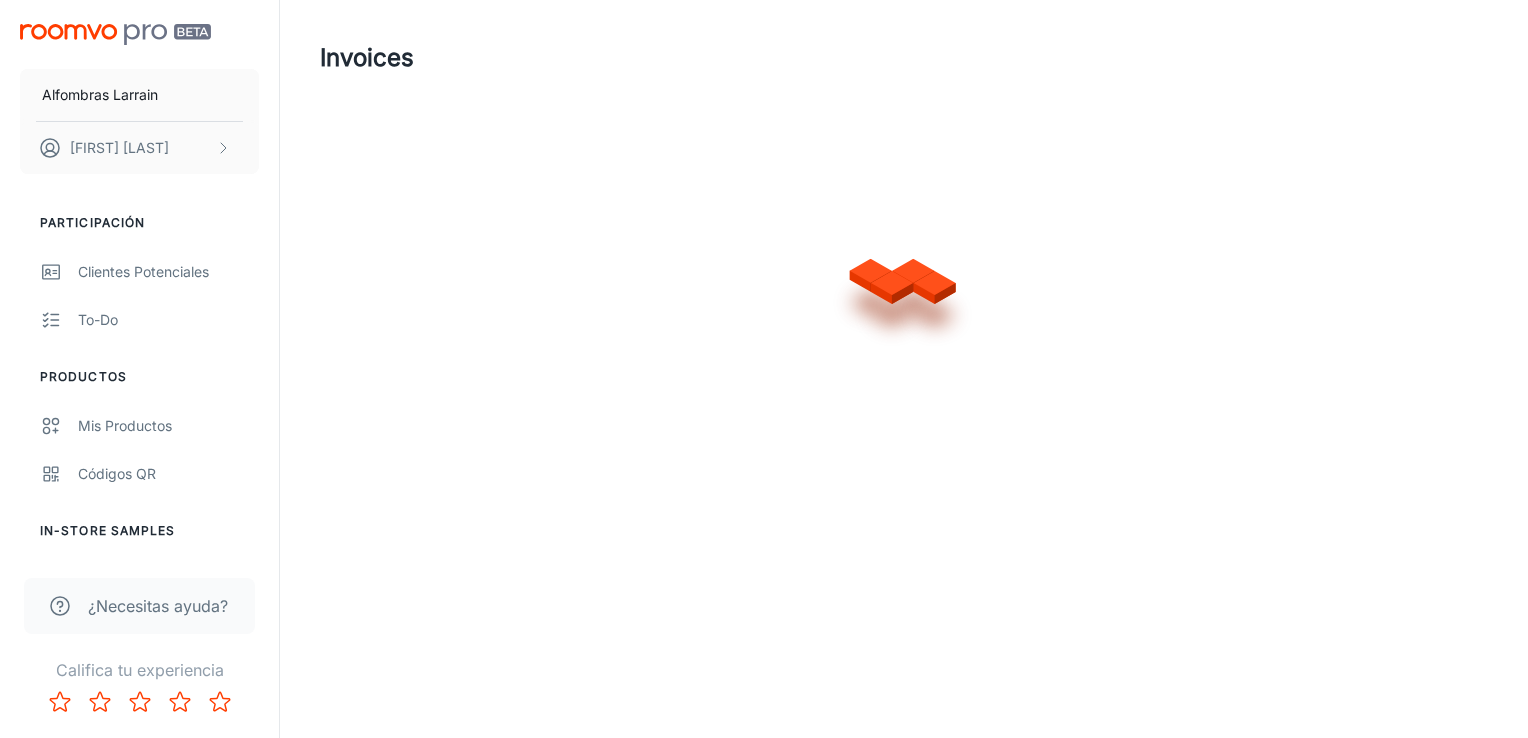 scroll, scrollTop: 0, scrollLeft: 0, axis: both 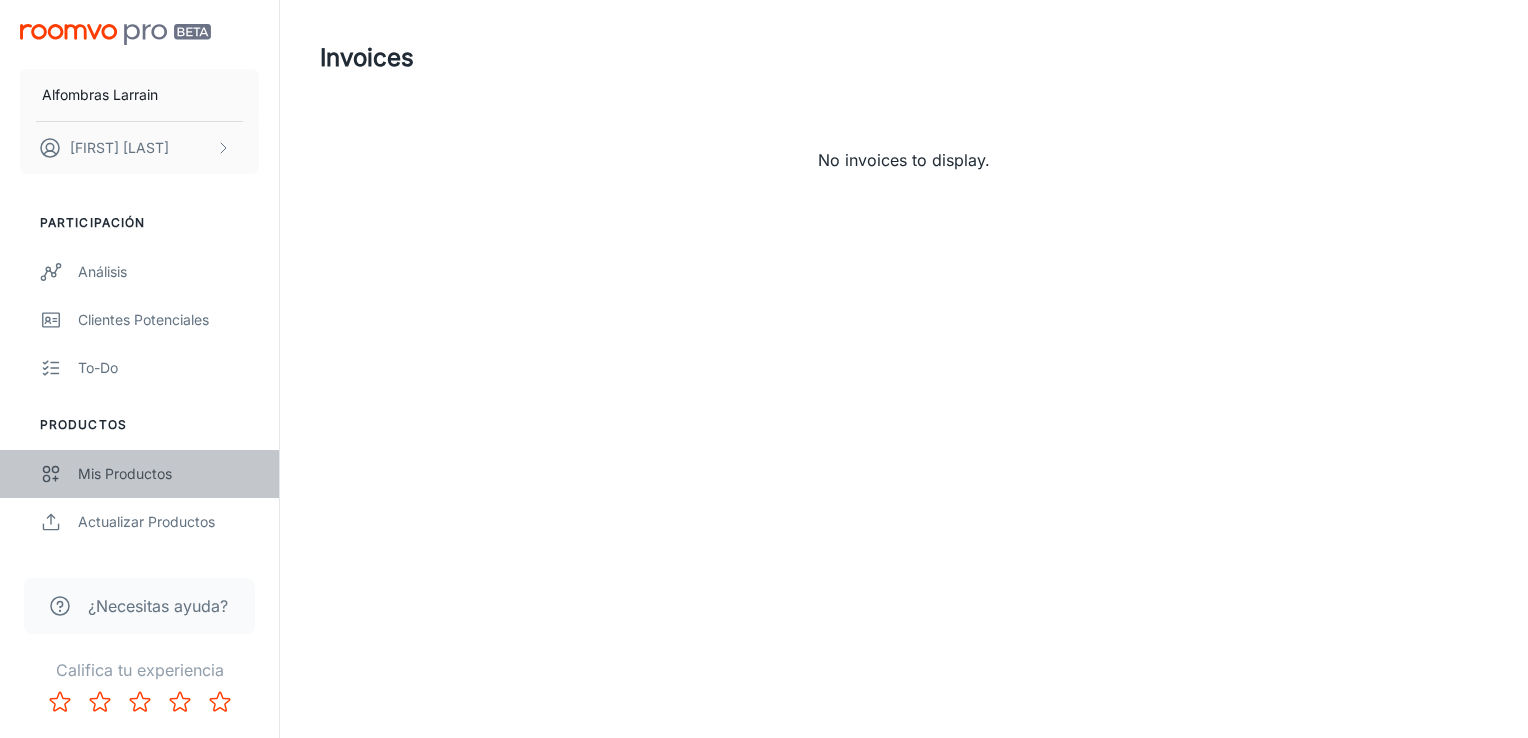 click on "Mis productos" at bounding box center (168, 474) 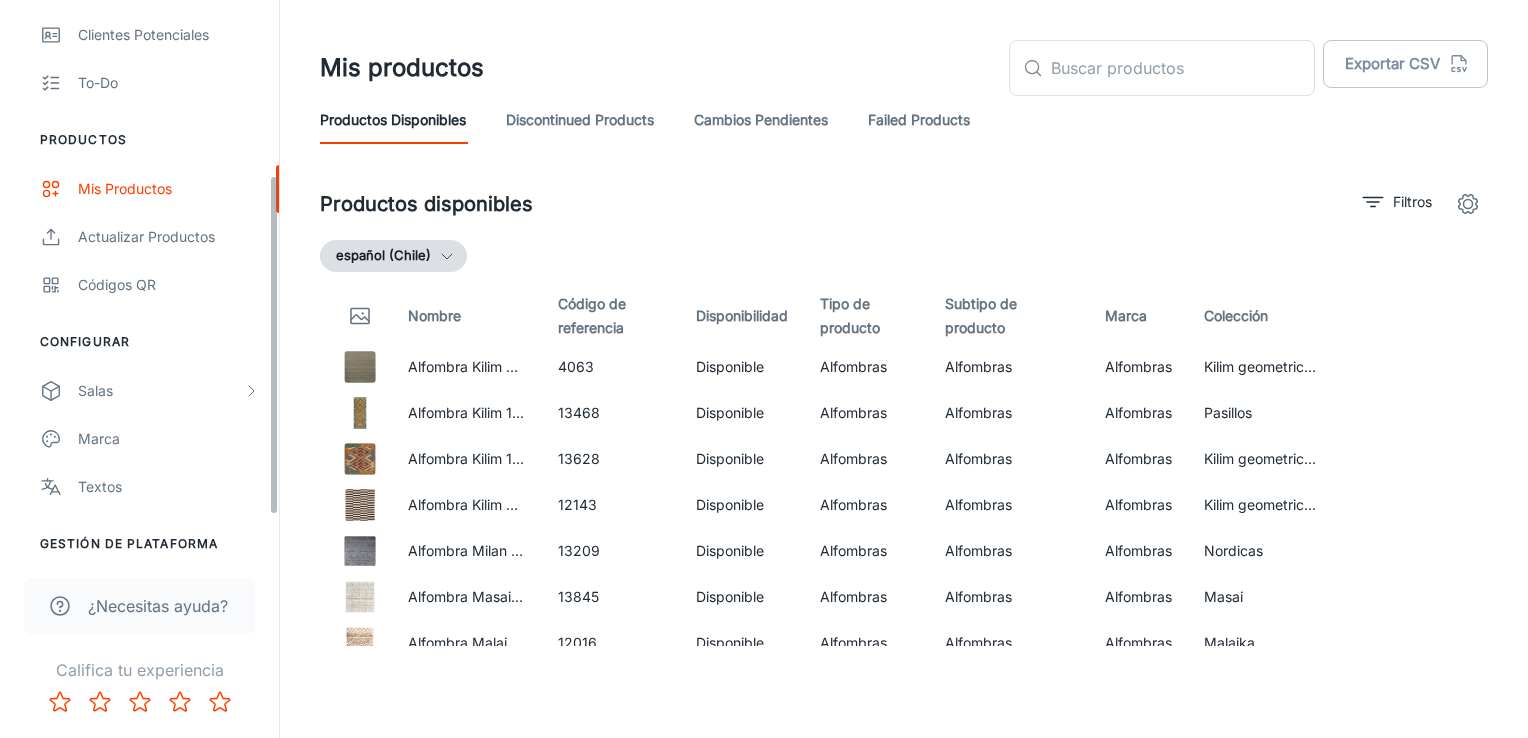 scroll, scrollTop: 347, scrollLeft: 0, axis: vertical 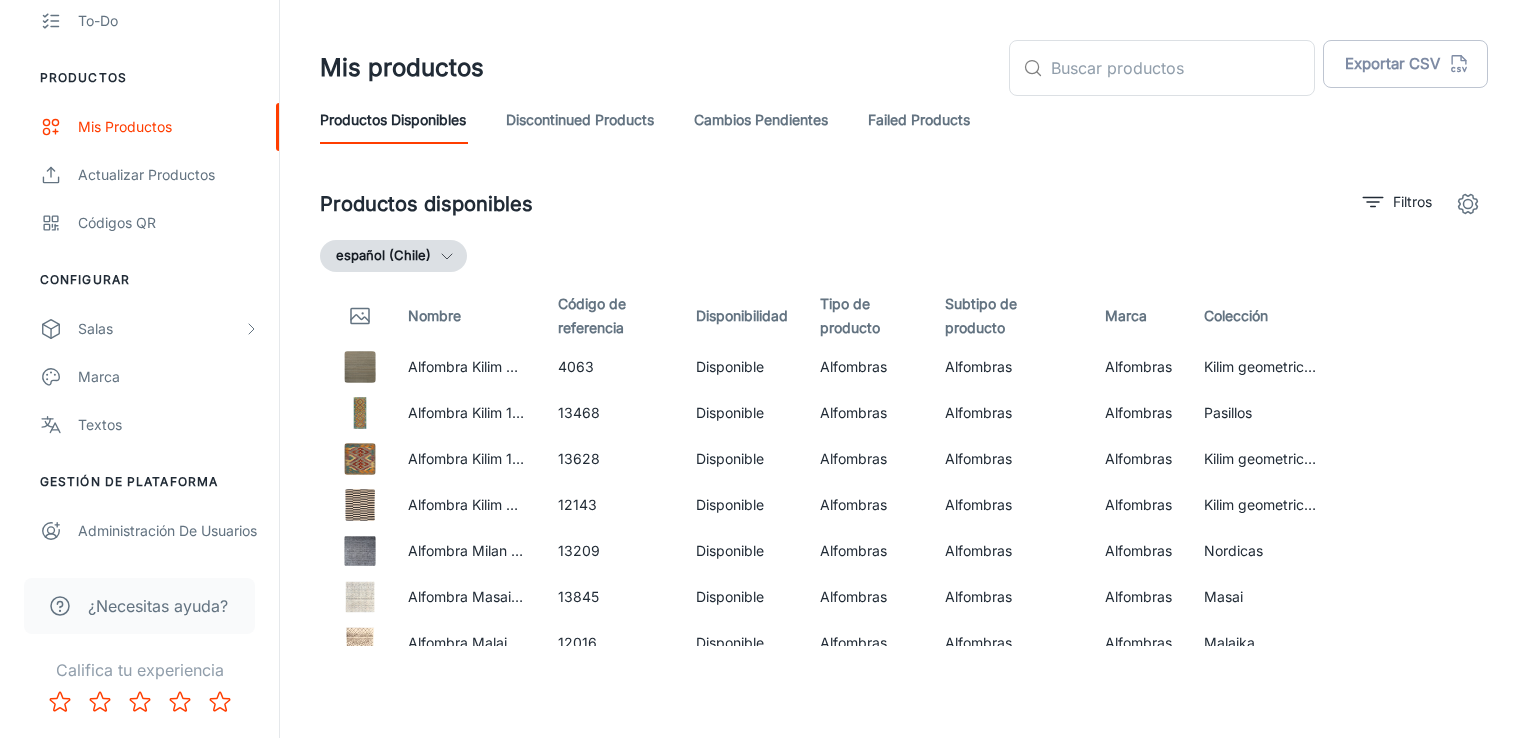drag, startPoint x: 274, startPoint y: 326, endPoint x: 301, endPoint y: 636, distance: 311.17358 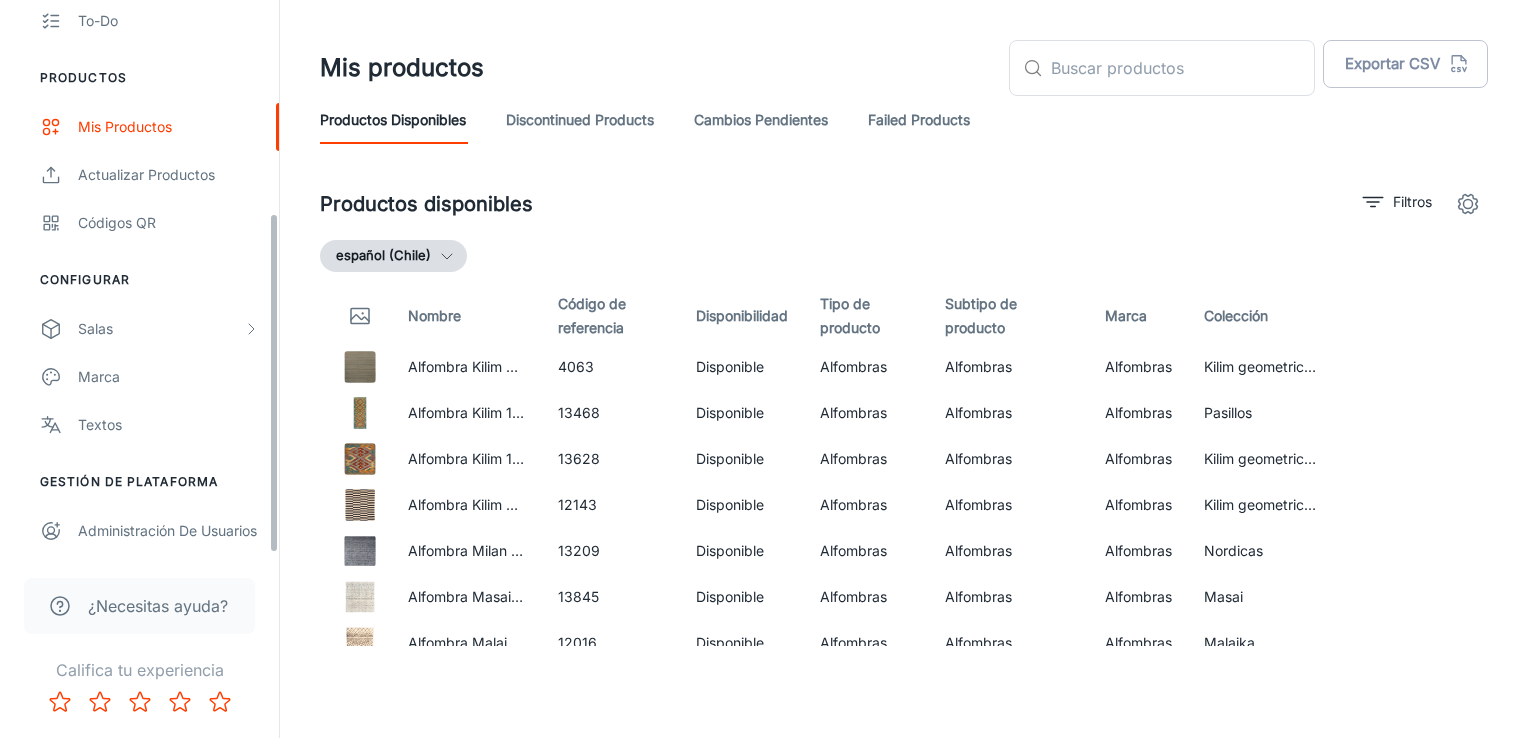 scroll, scrollTop: 347, scrollLeft: 0, axis: vertical 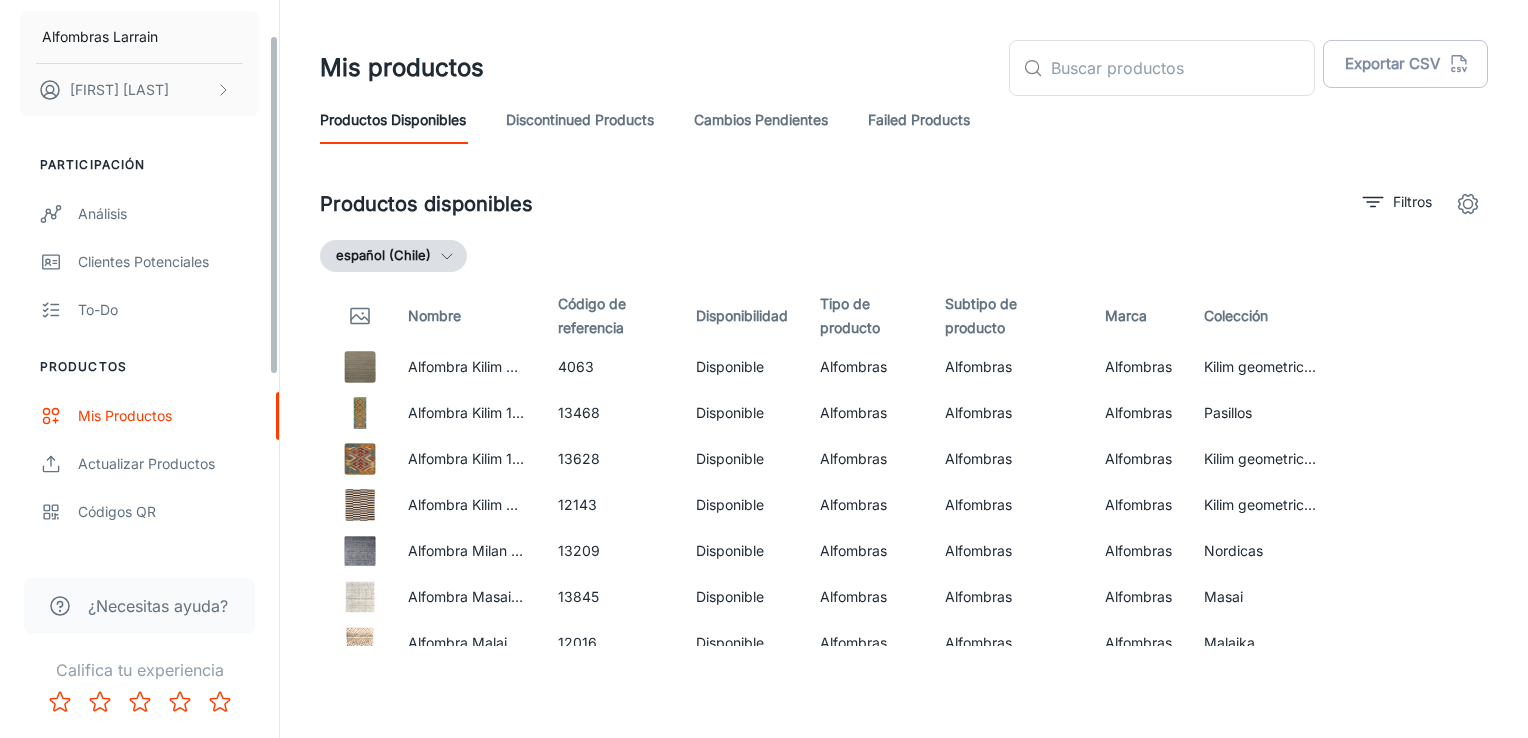 drag, startPoint x: 276, startPoint y: 262, endPoint x: 292, endPoint y: 85, distance: 177.7217 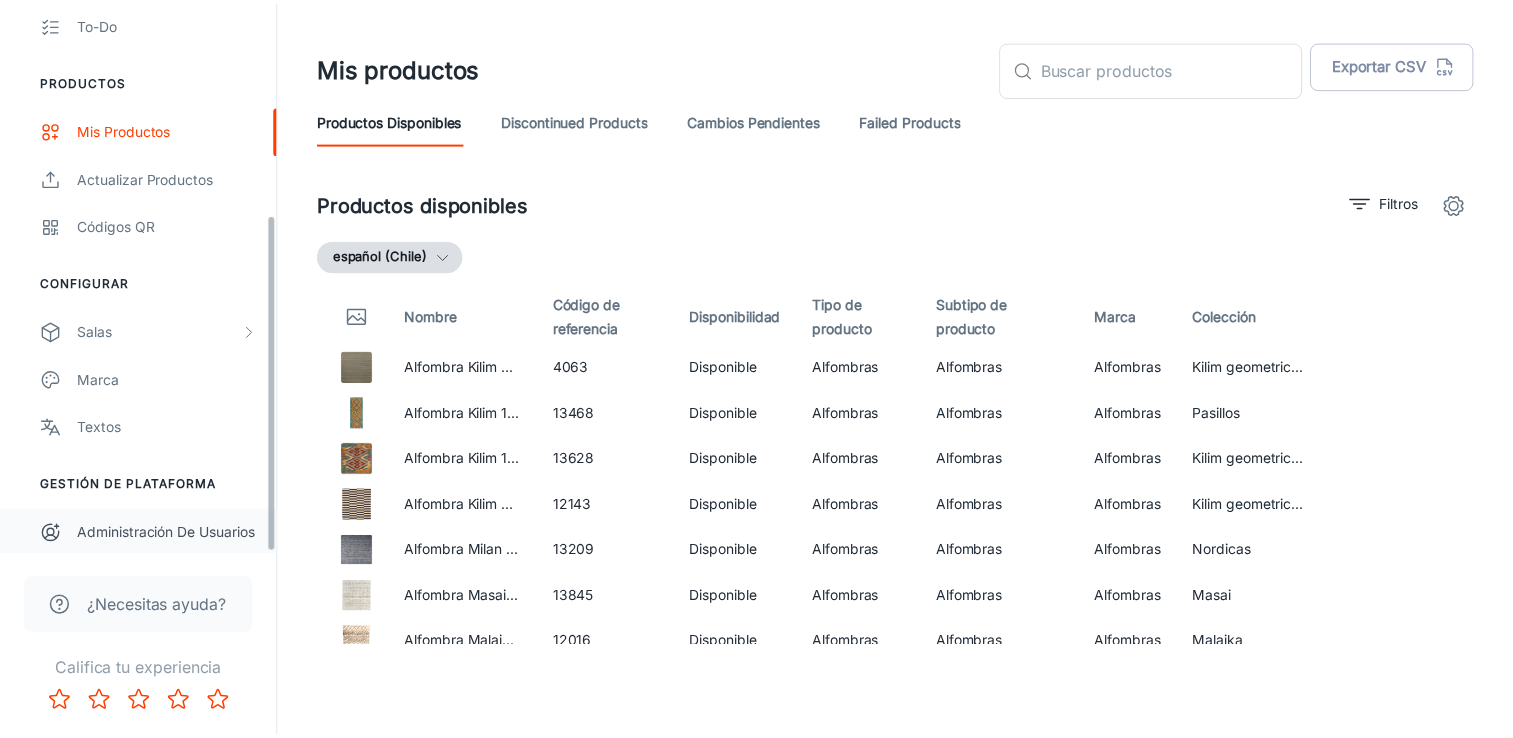 scroll, scrollTop: 347, scrollLeft: 0, axis: vertical 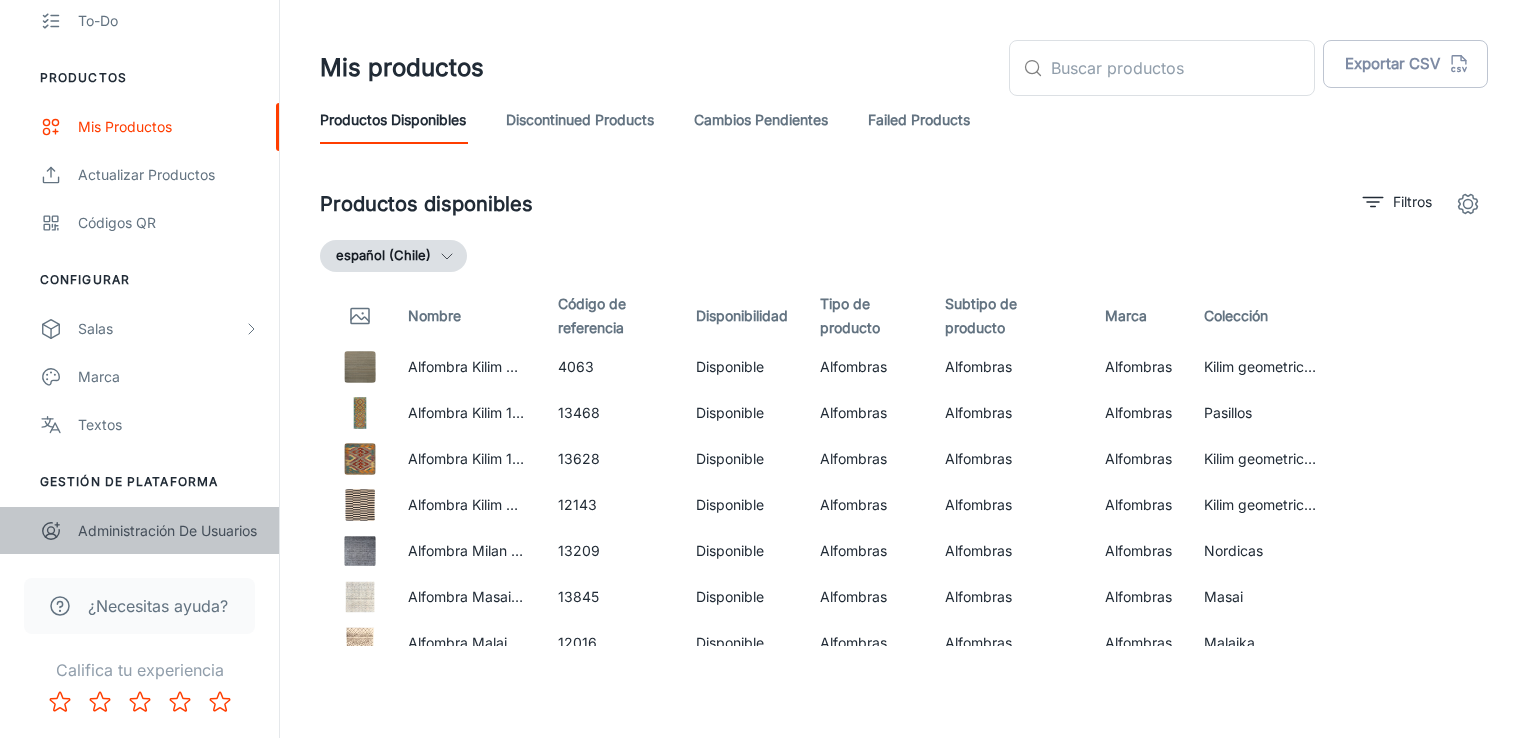 click on "Administración de usuarios" at bounding box center (168, 531) 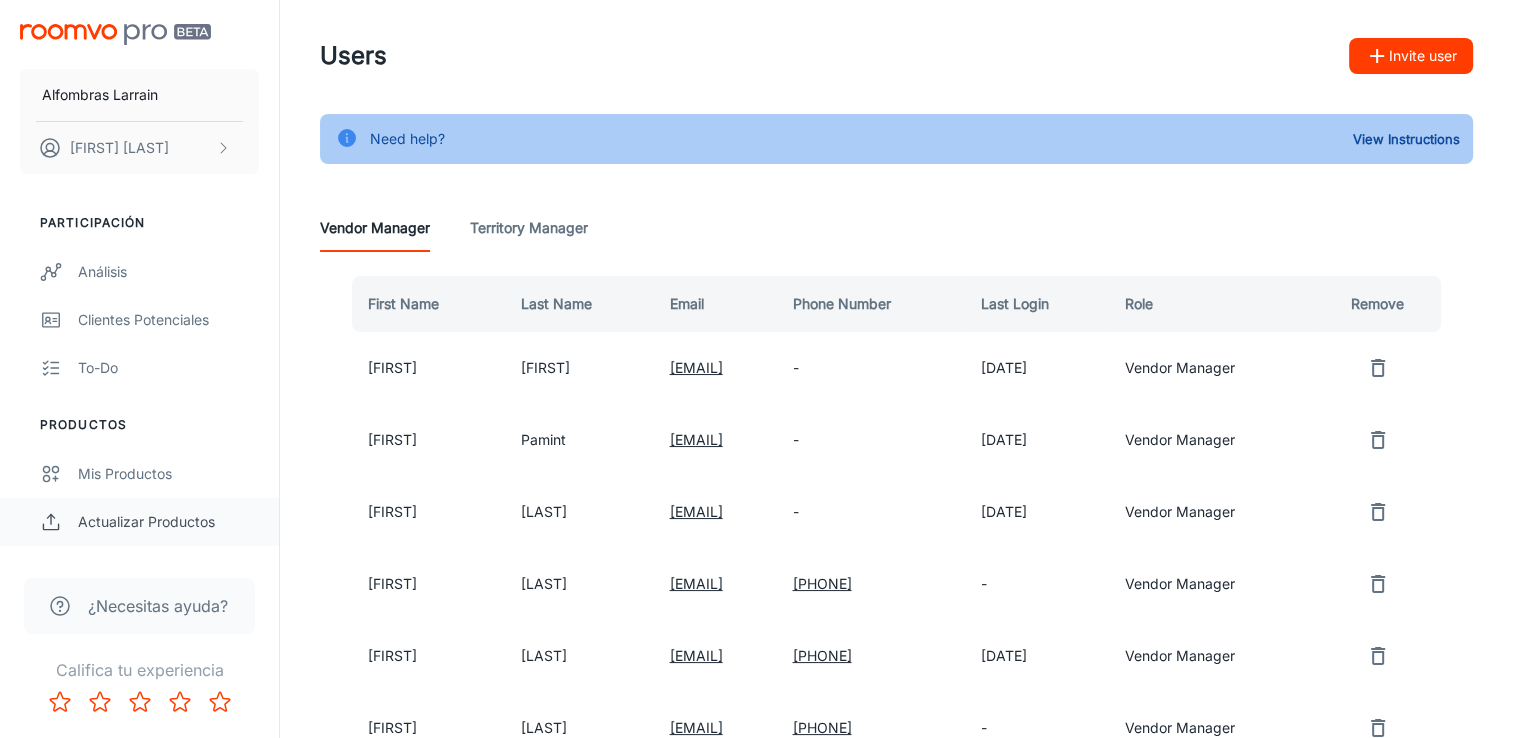 scroll, scrollTop: 0, scrollLeft: 0, axis: both 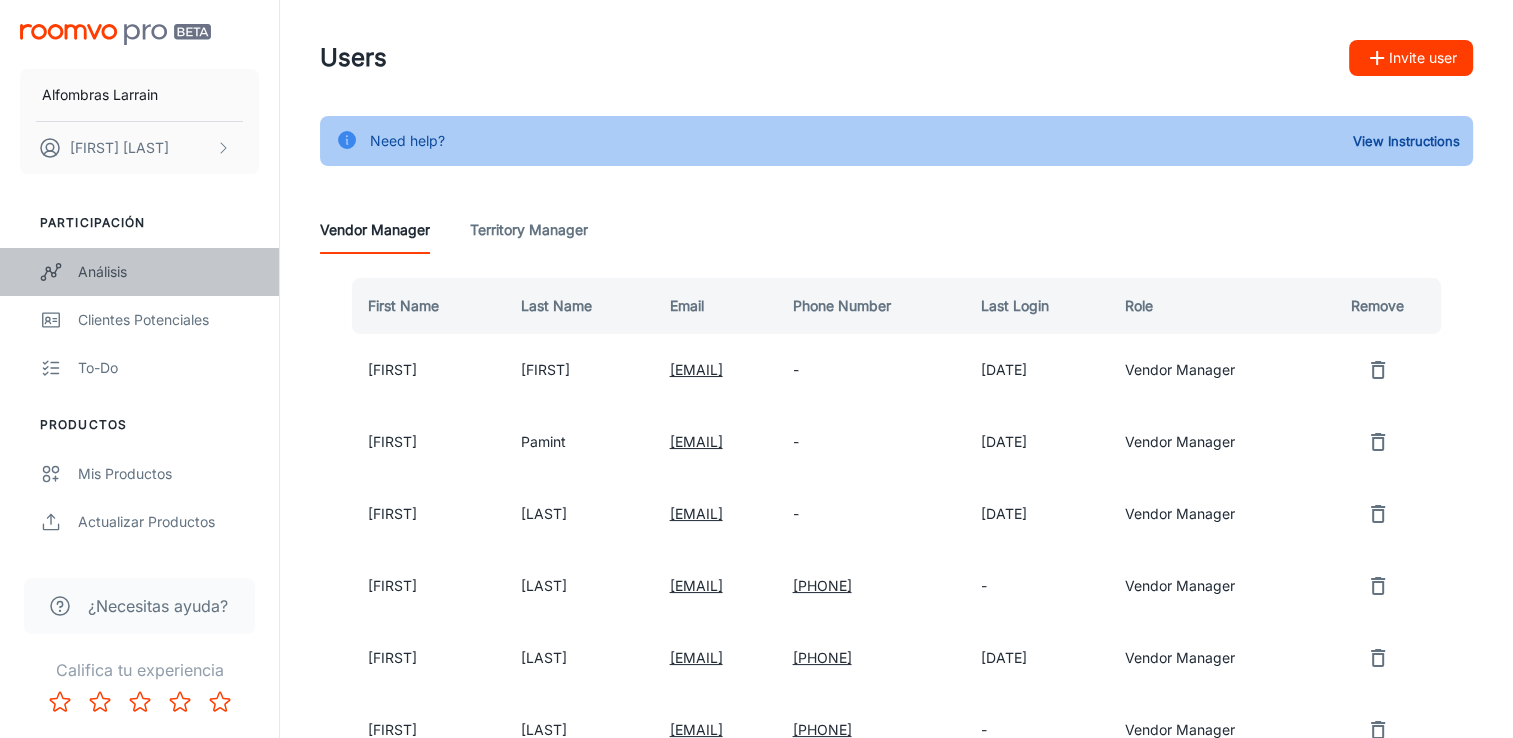 click on "Análisis" at bounding box center (168, 272) 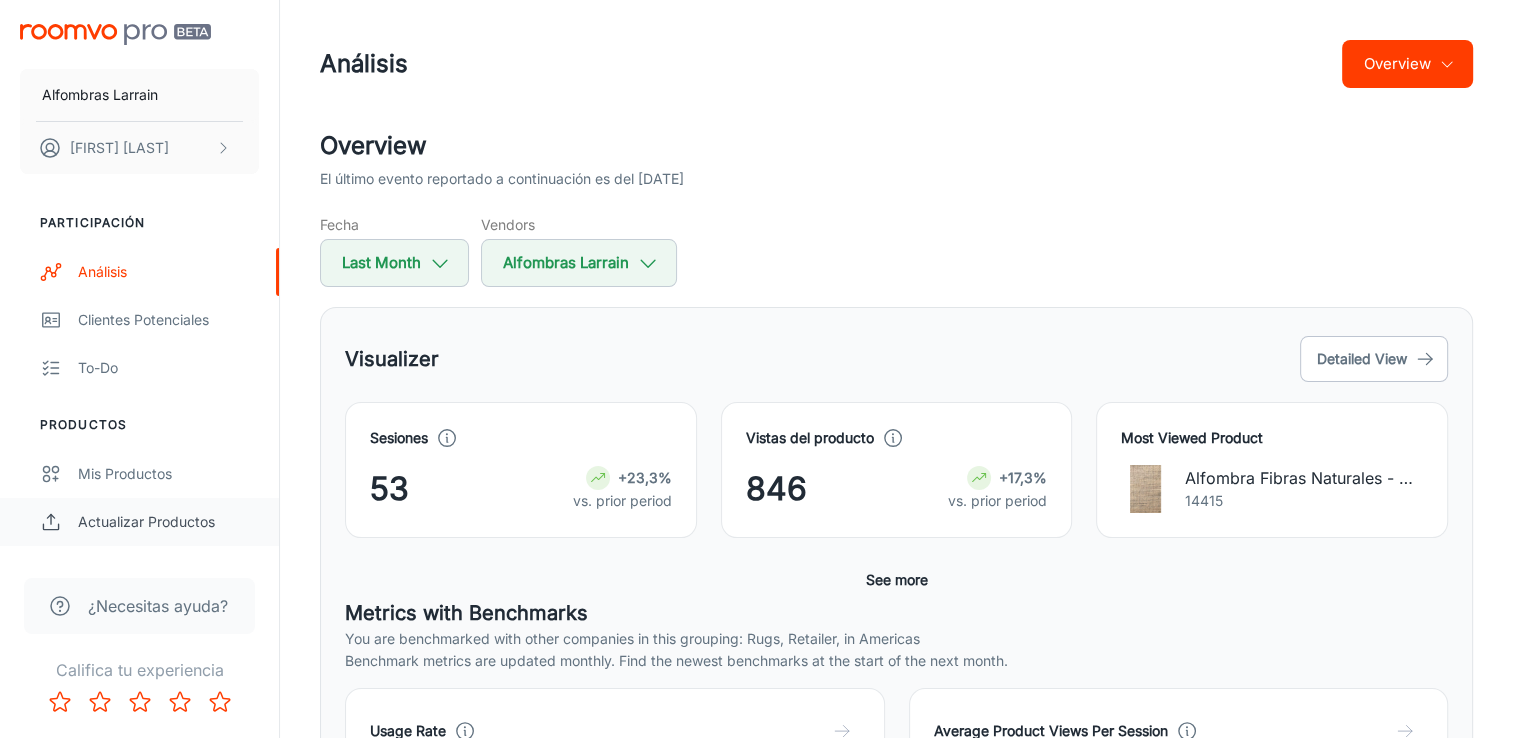 click on "Actualizar productos" at bounding box center [168, 522] 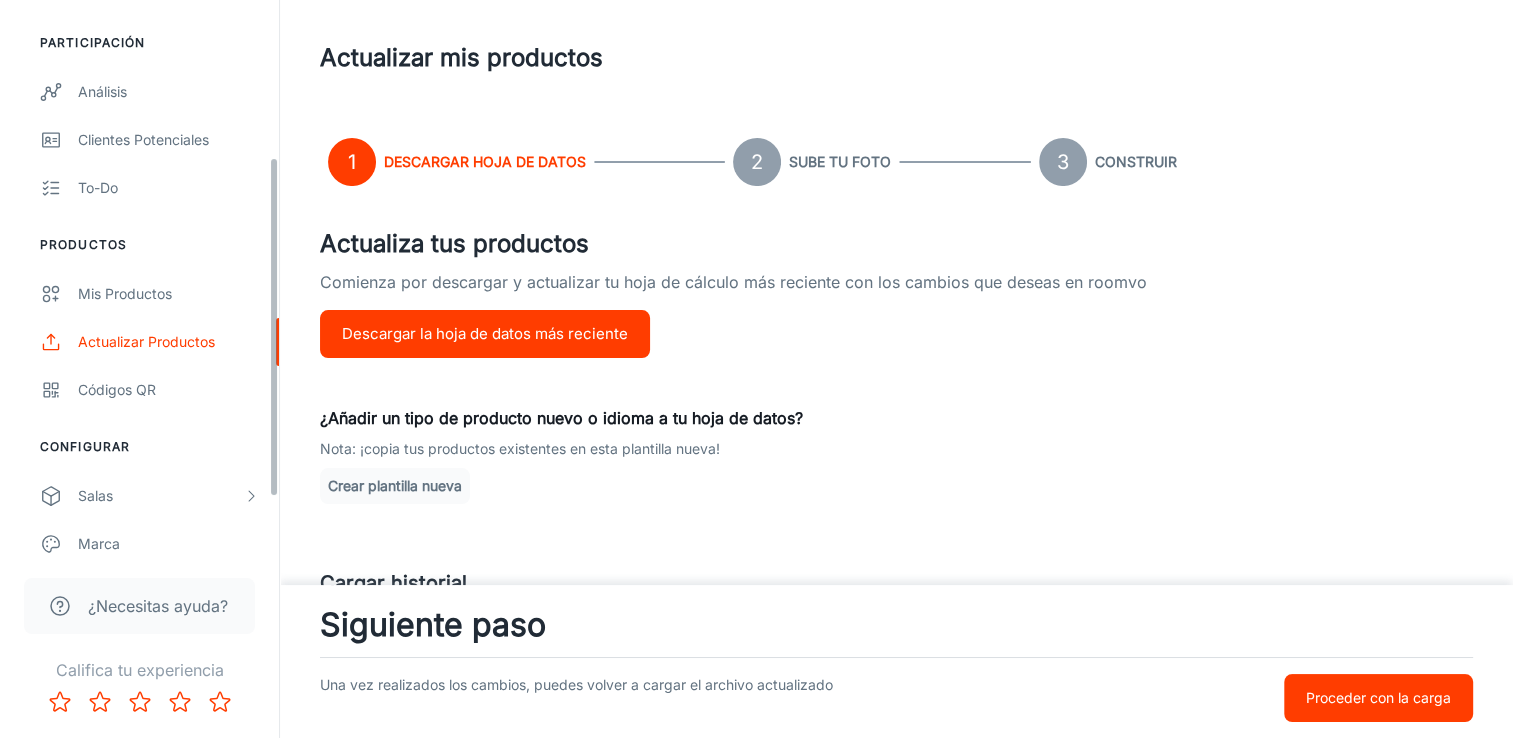 scroll, scrollTop: 347, scrollLeft: 0, axis: vertical 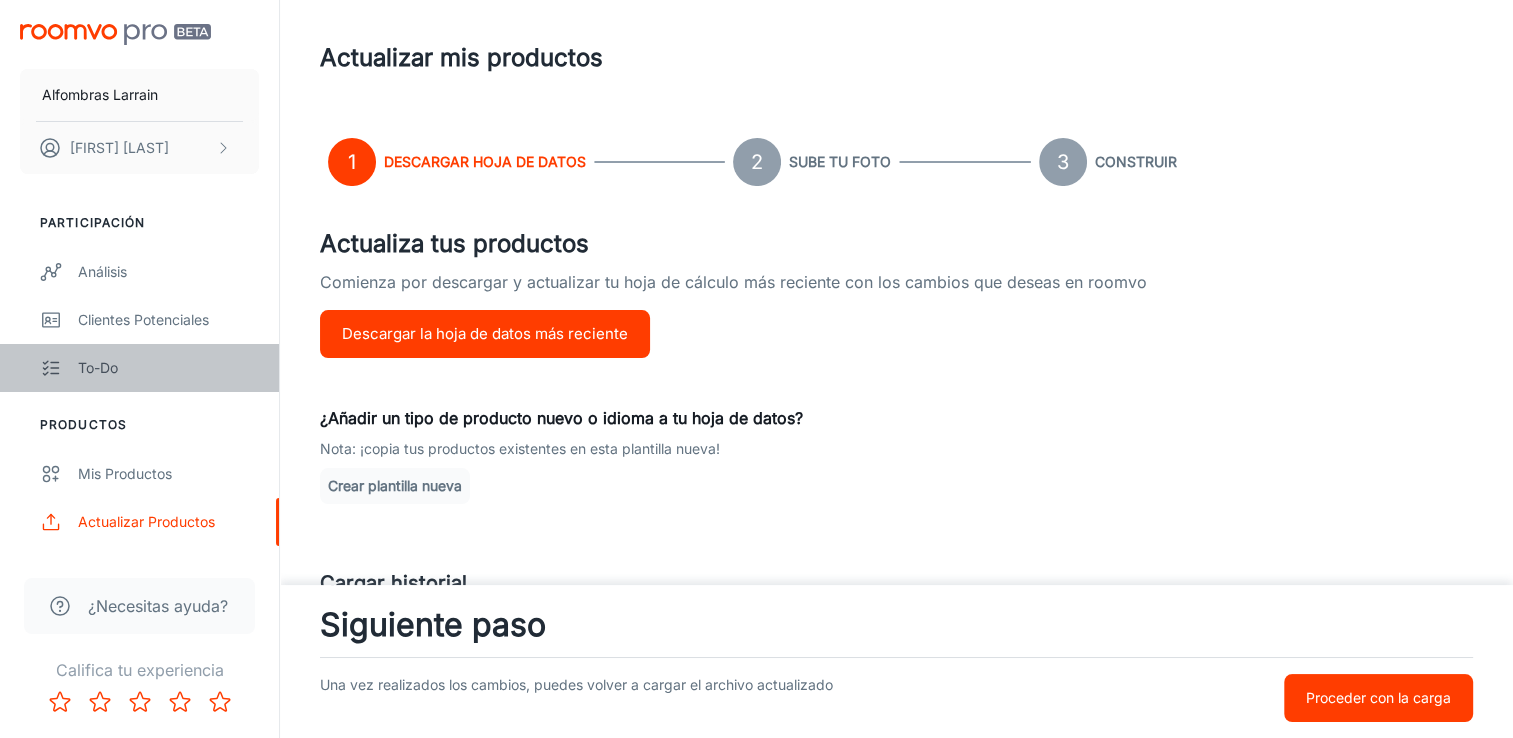 click on "To-do" at bounding box center (168, 368) 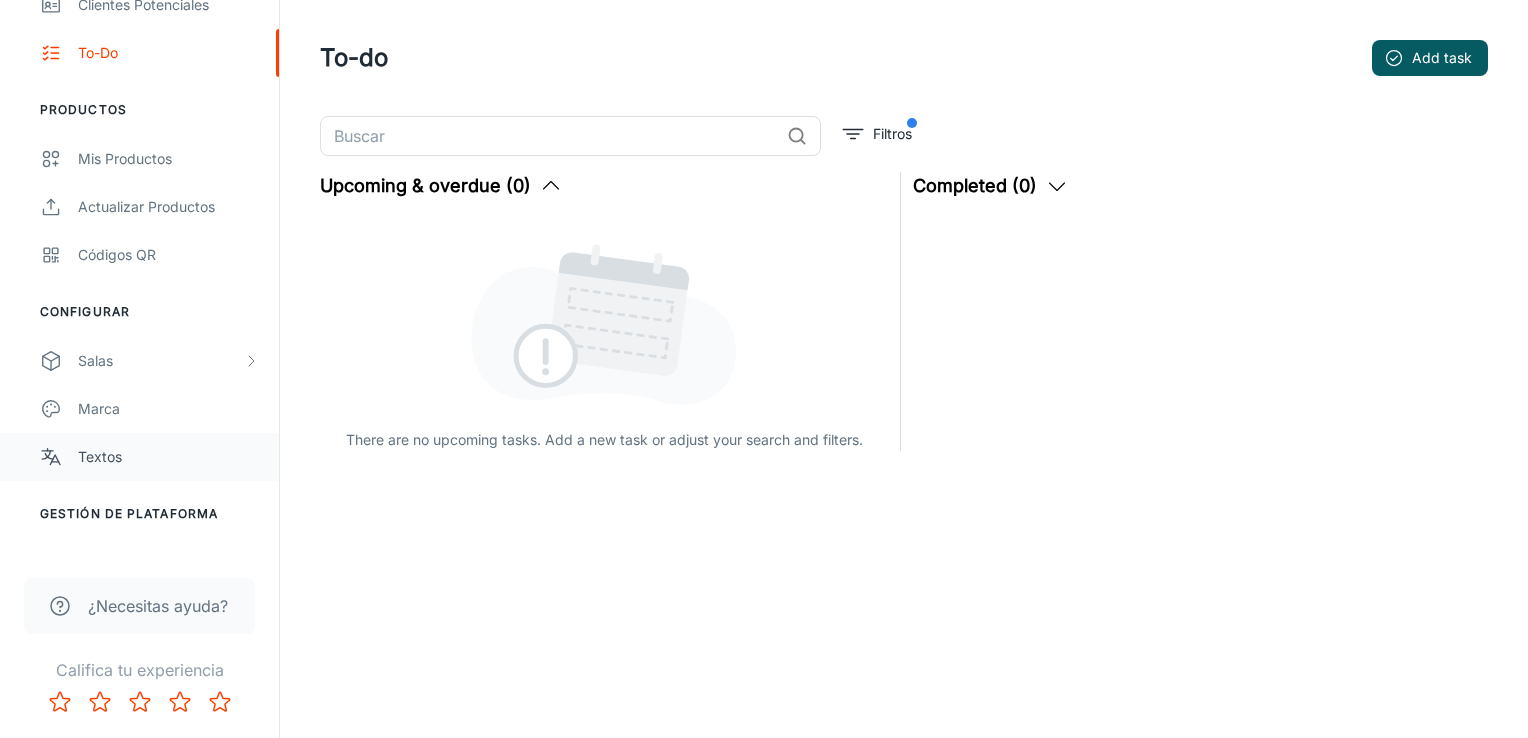 scroll, scrollTop: 347, scrollLeft: 0, axis: vertical 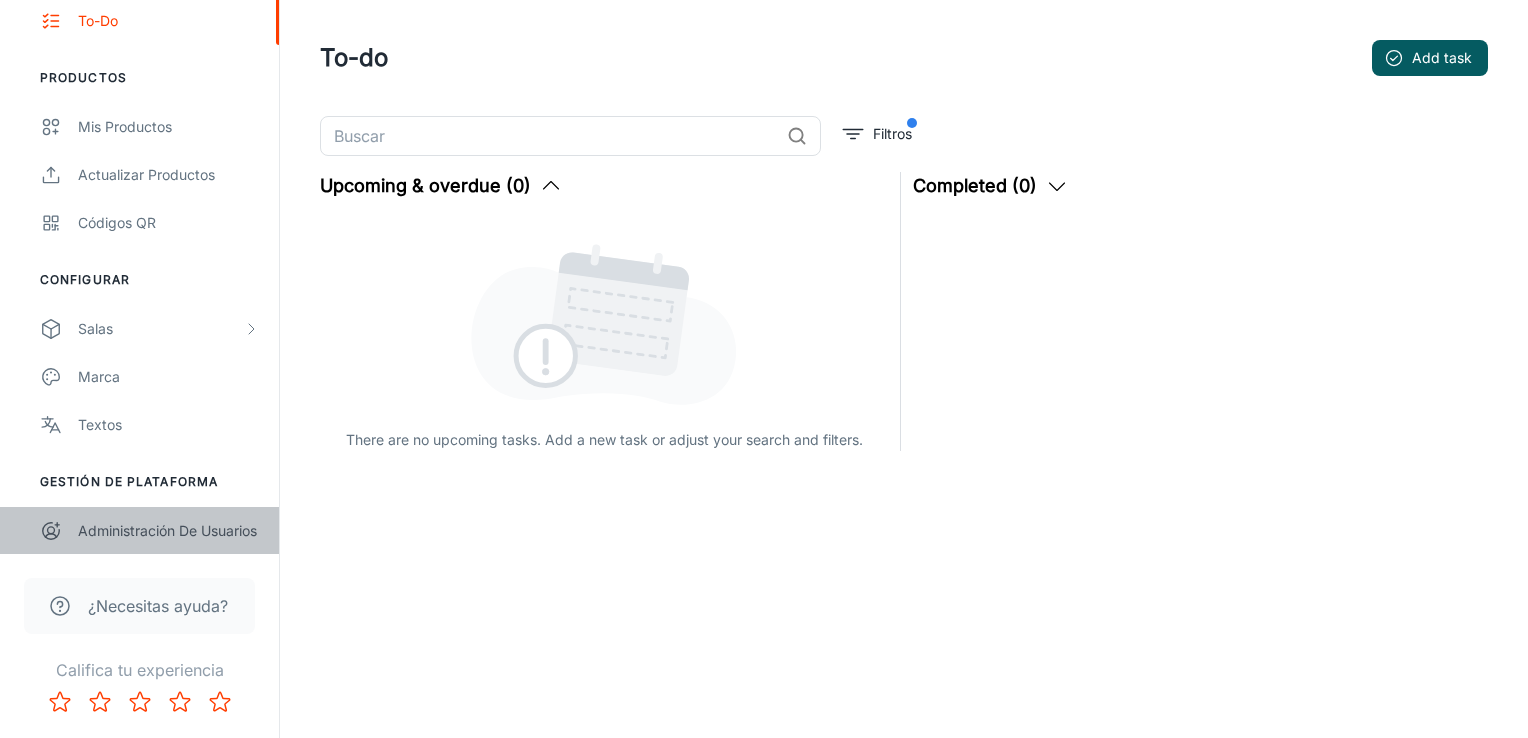 click on "Administración de usuarios" at bounding box center [168, 531] 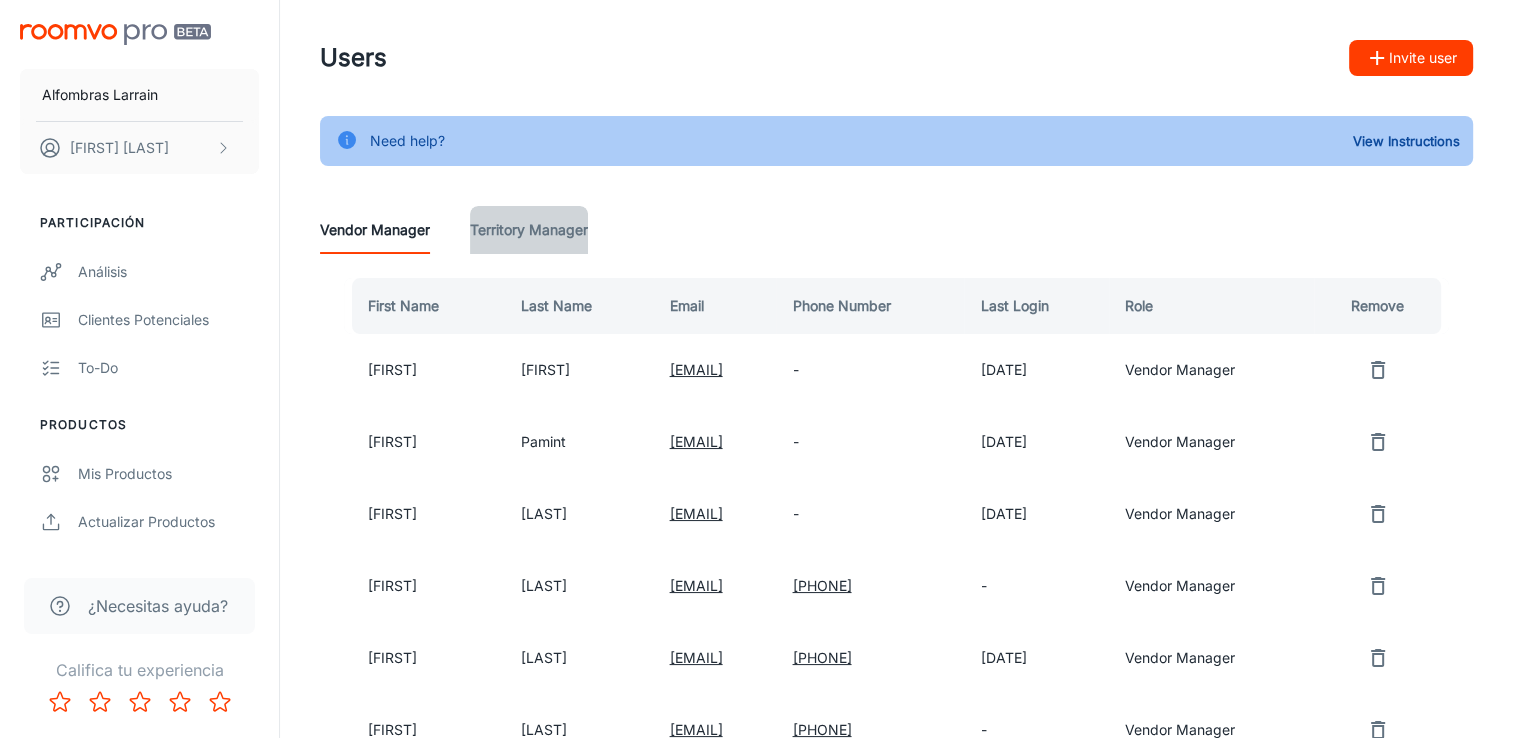 click on "Territory Manager" at bounding box center (529, 230) 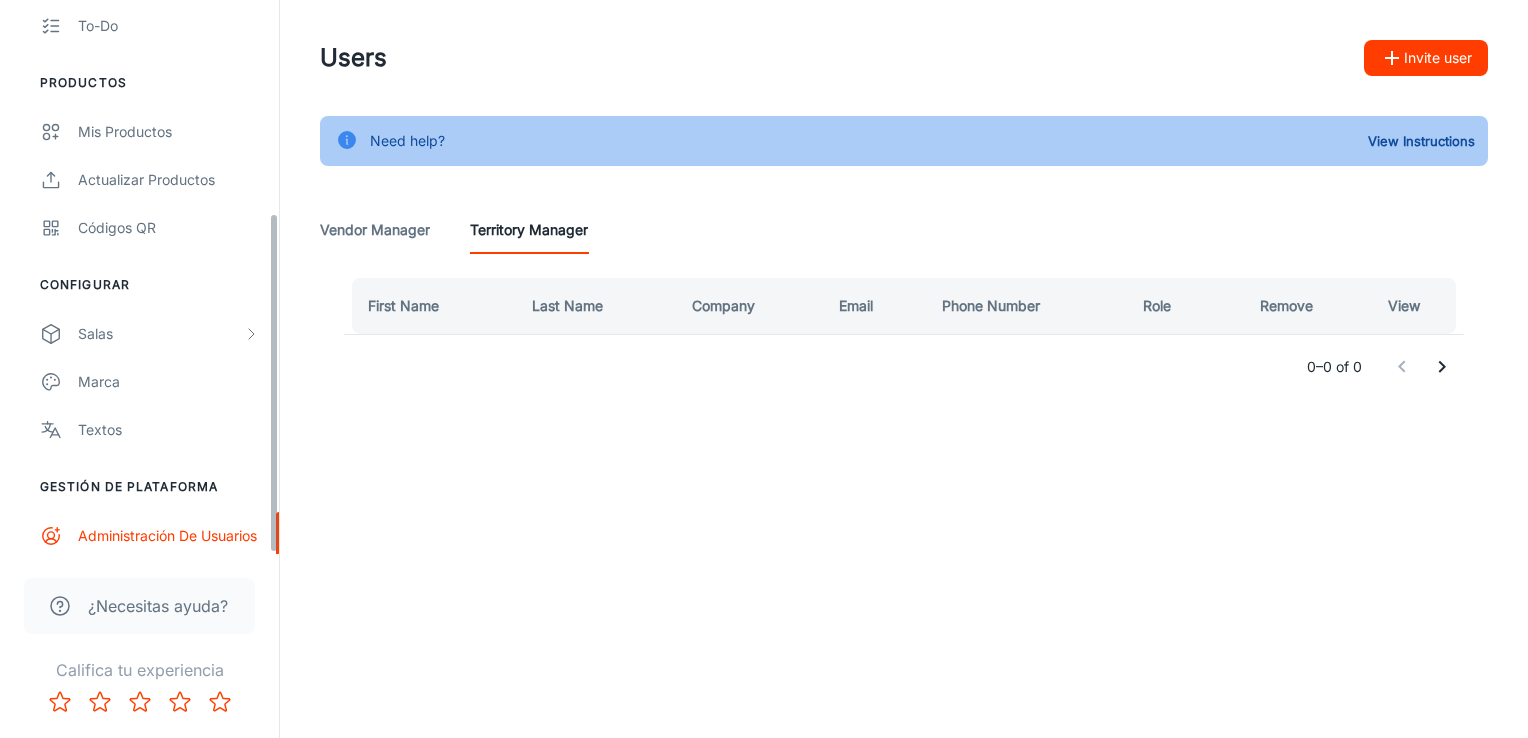 scroll, scrollTop: 347, scrollLeft: 0, axis: vertical 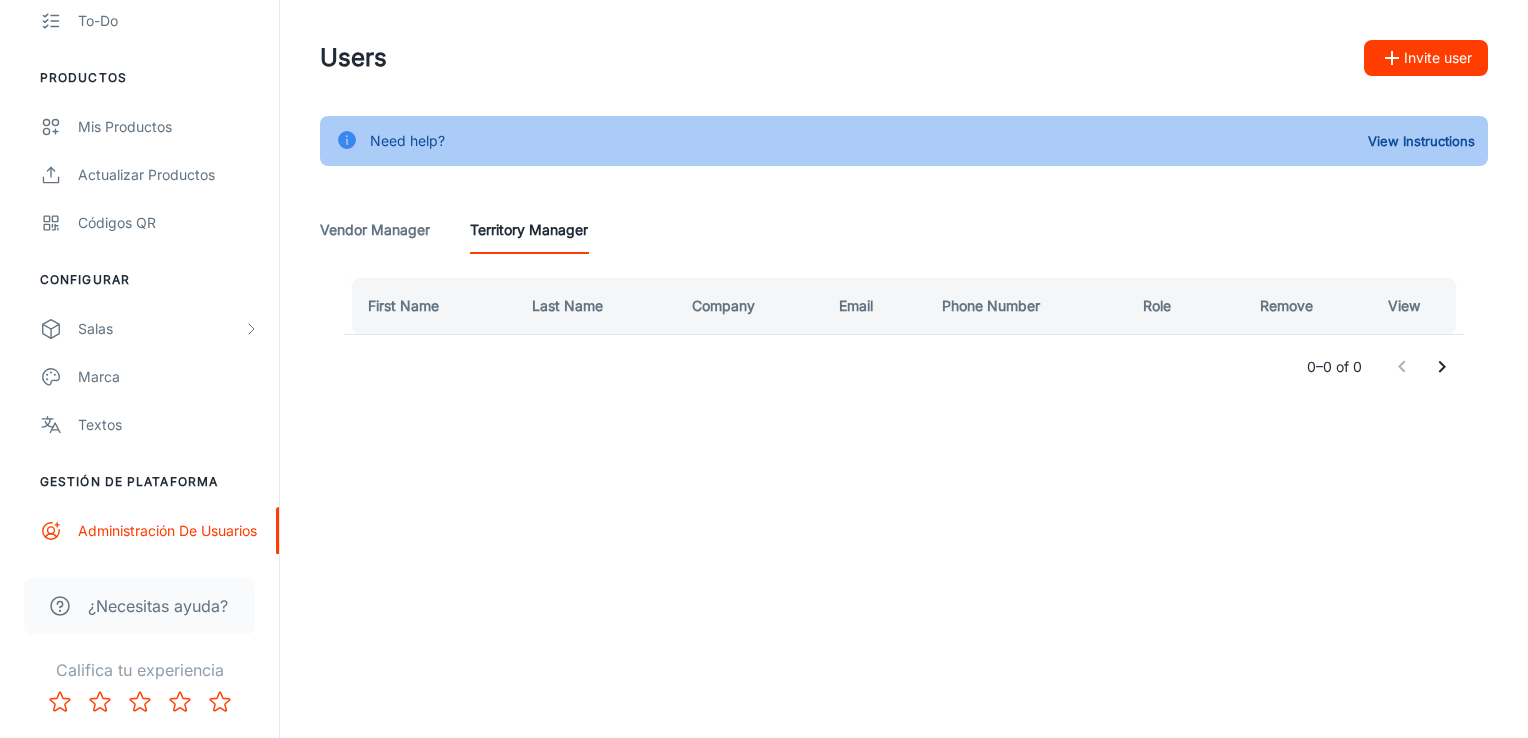drag, startPoint x: 278, startPoint y: 315, endPoint x: 270, endPoint y: 570, distance: 255.12546 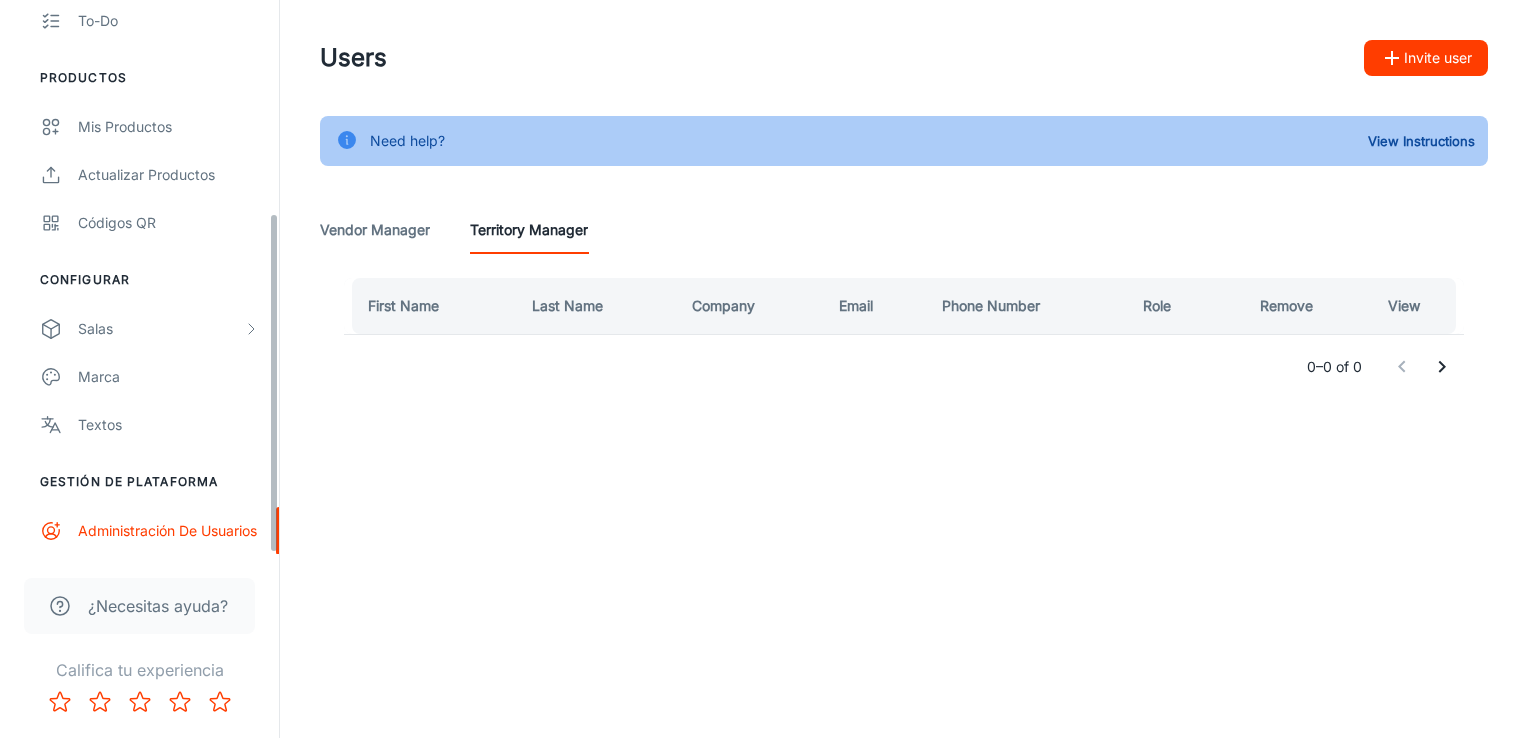 scroll, scrollTop: 347, scrollLeft: 0, axis: vertical 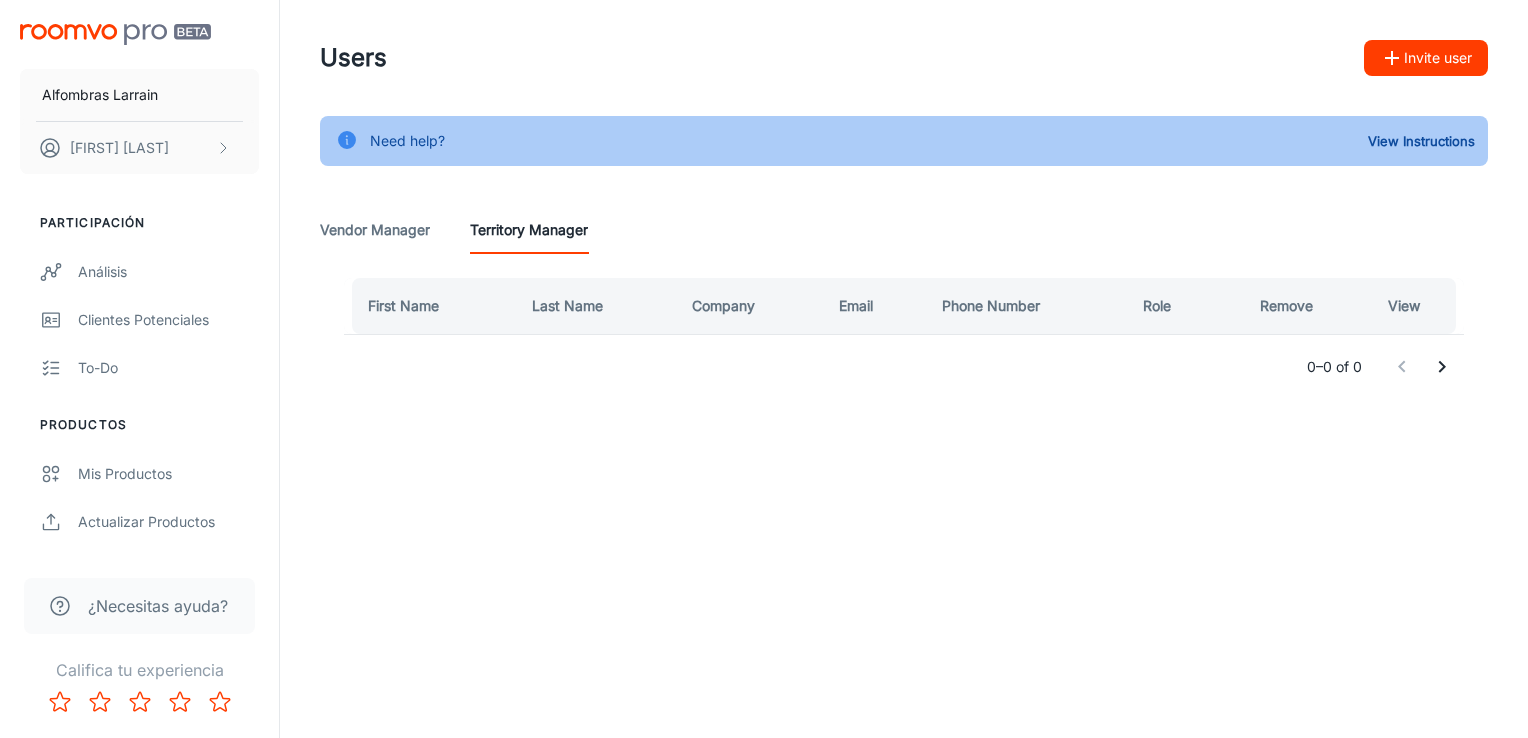 click on "Users Invite user Need help? View Instructions Vendor Manager Territory Manager [FIRST] [LAST] Company Email Phone Number Role Remove View 0–0 of 0" at bounding box center (904, 251) 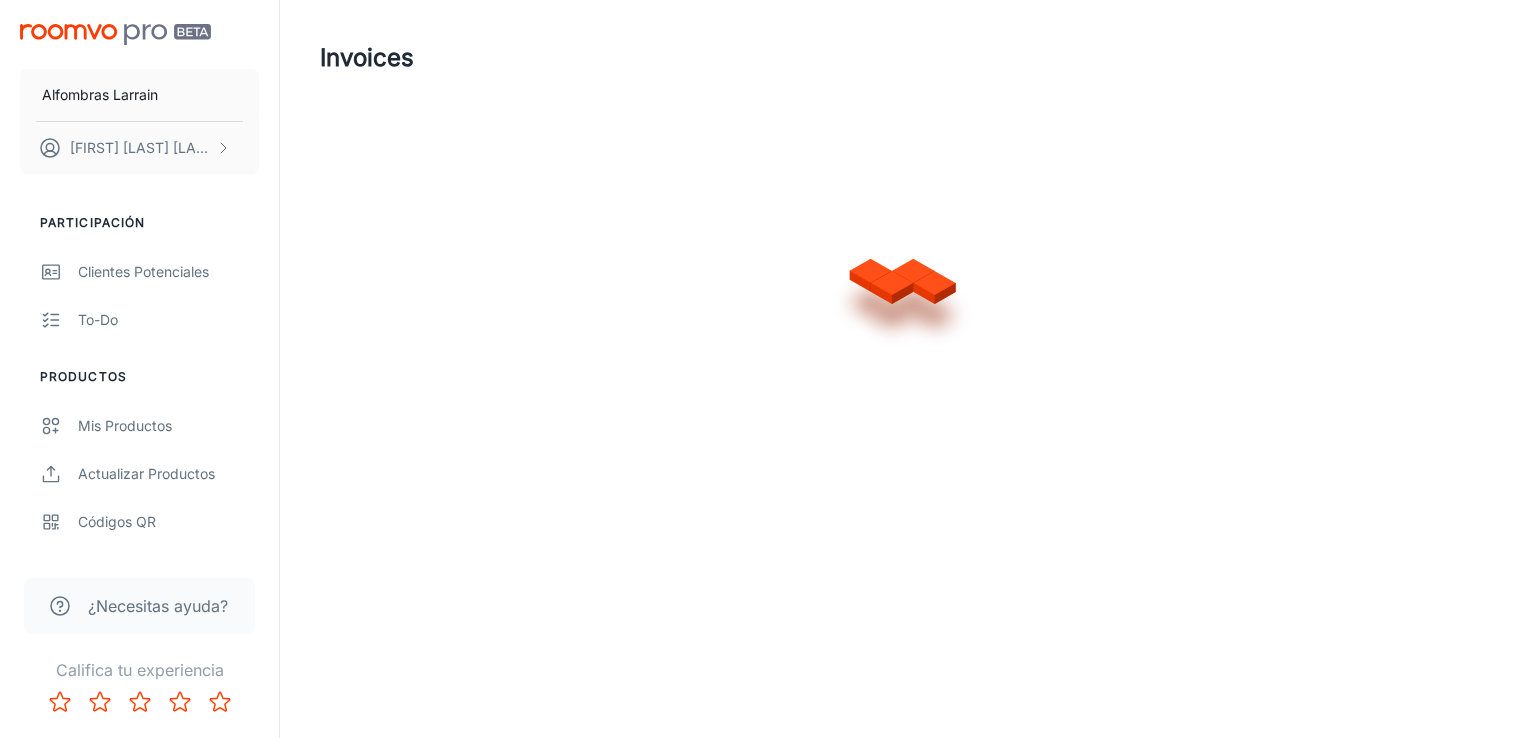 scroll, scrollTop: 0, scrollLeft: 0, axis: both 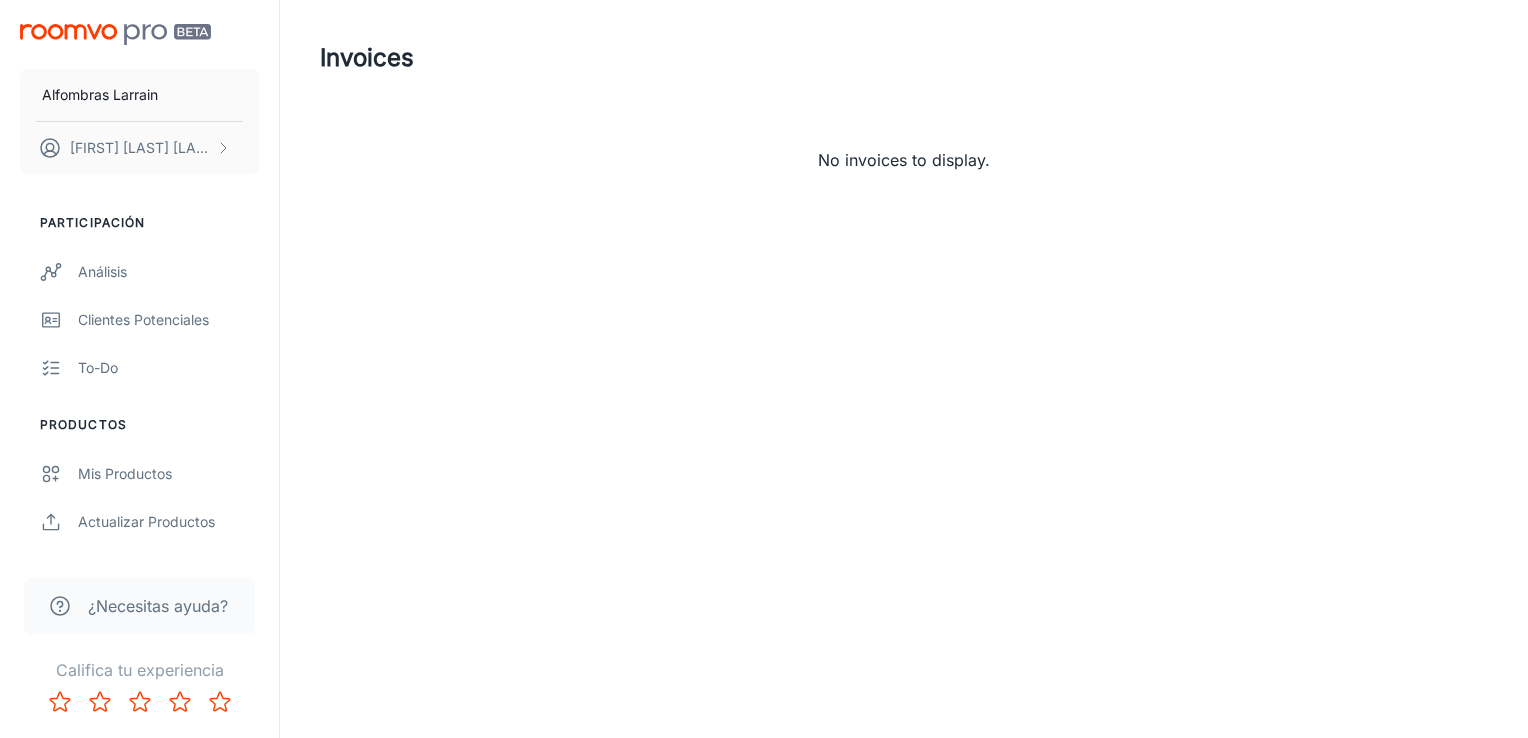 click on "Invoices" at bounding box center [367, 58] 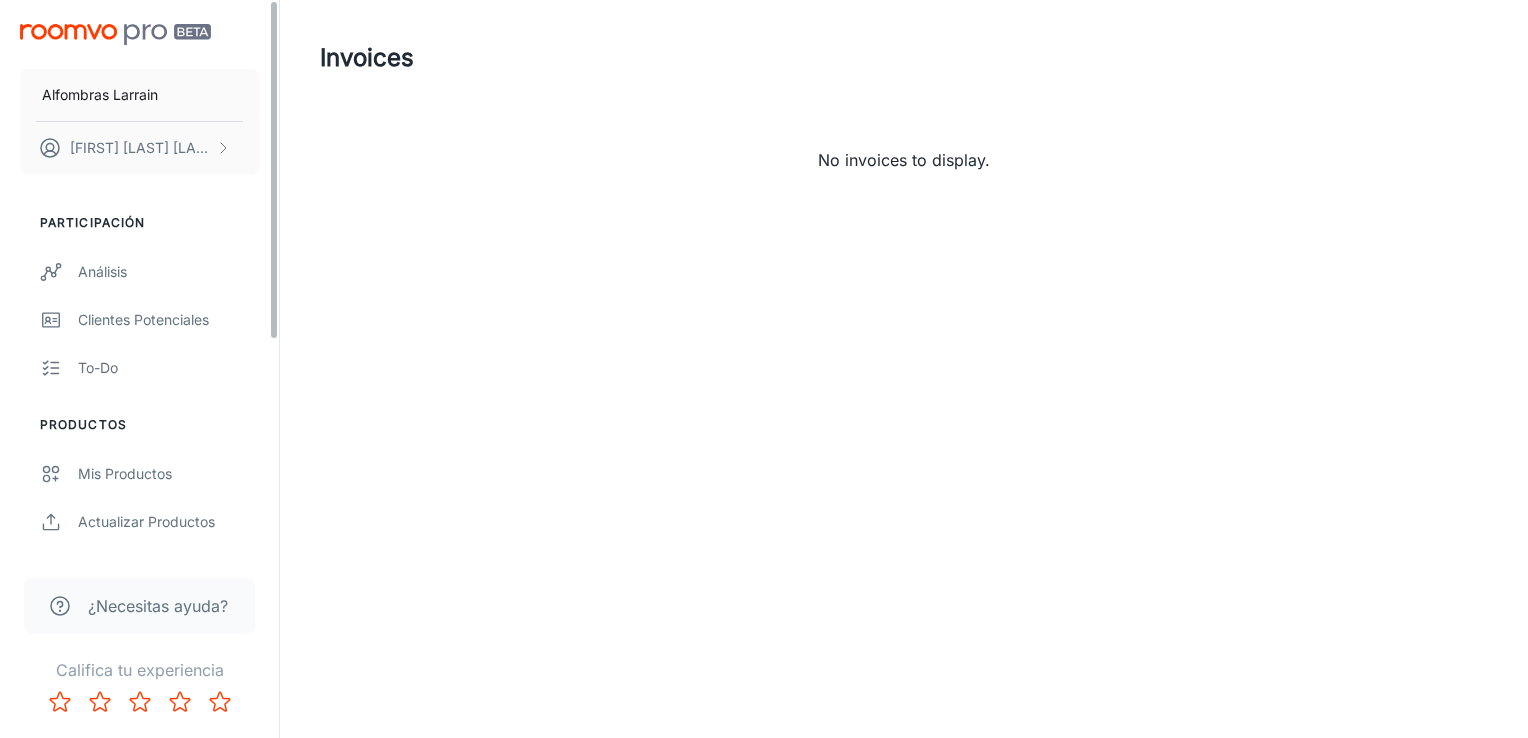 click on "[FIRST] [LAST] [FIRST] [LAST] Participación Análisis Clientes potenciales To-do Productos Mis productos Actualizar productos Códigos QR Configurar Salas My Rooms Designer Rooms Custom Rooms Marca Textos Gestión de plataforma Administración de usuarios" at bounding box center [139, 277] 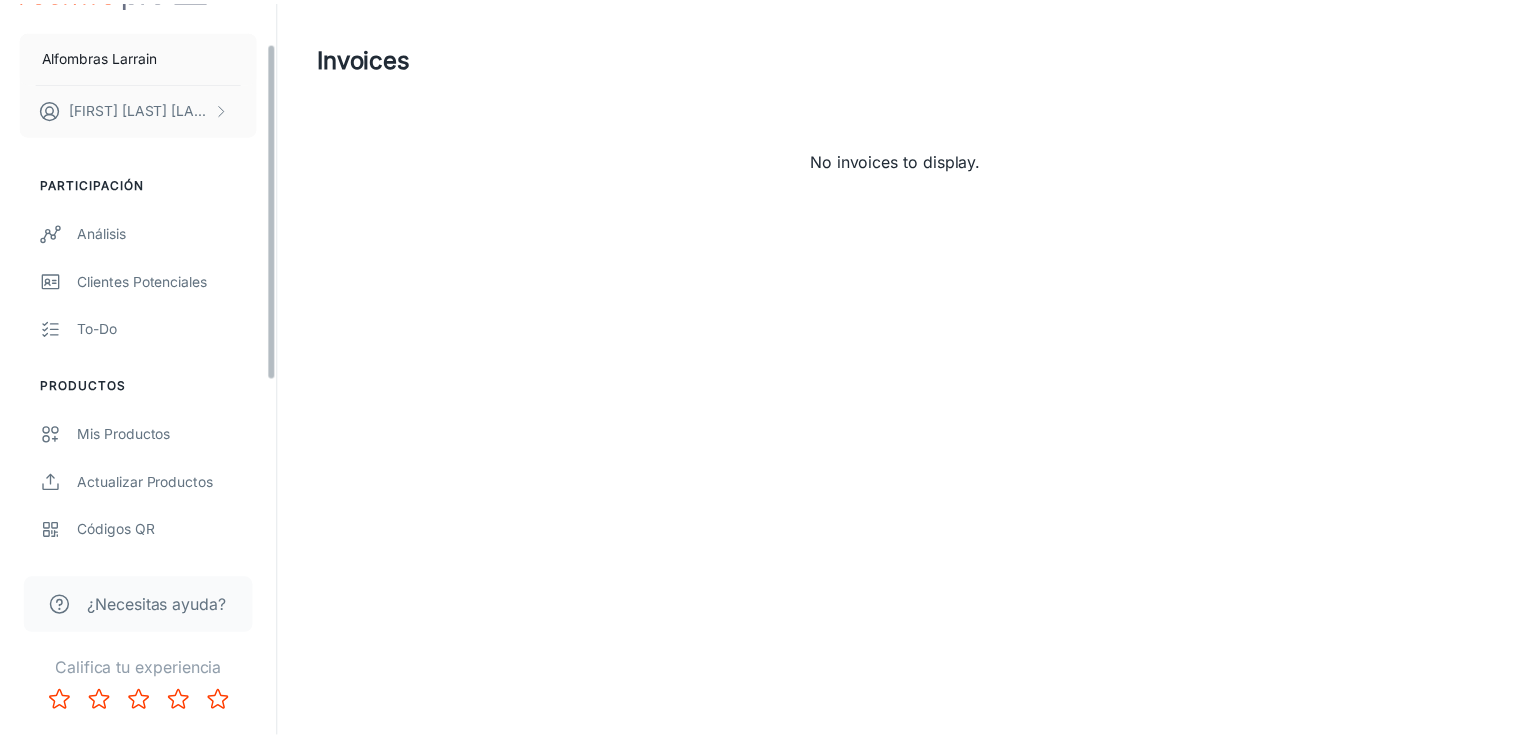 scroll, scrollTop: 0, scrollLeft: 0, axis: both 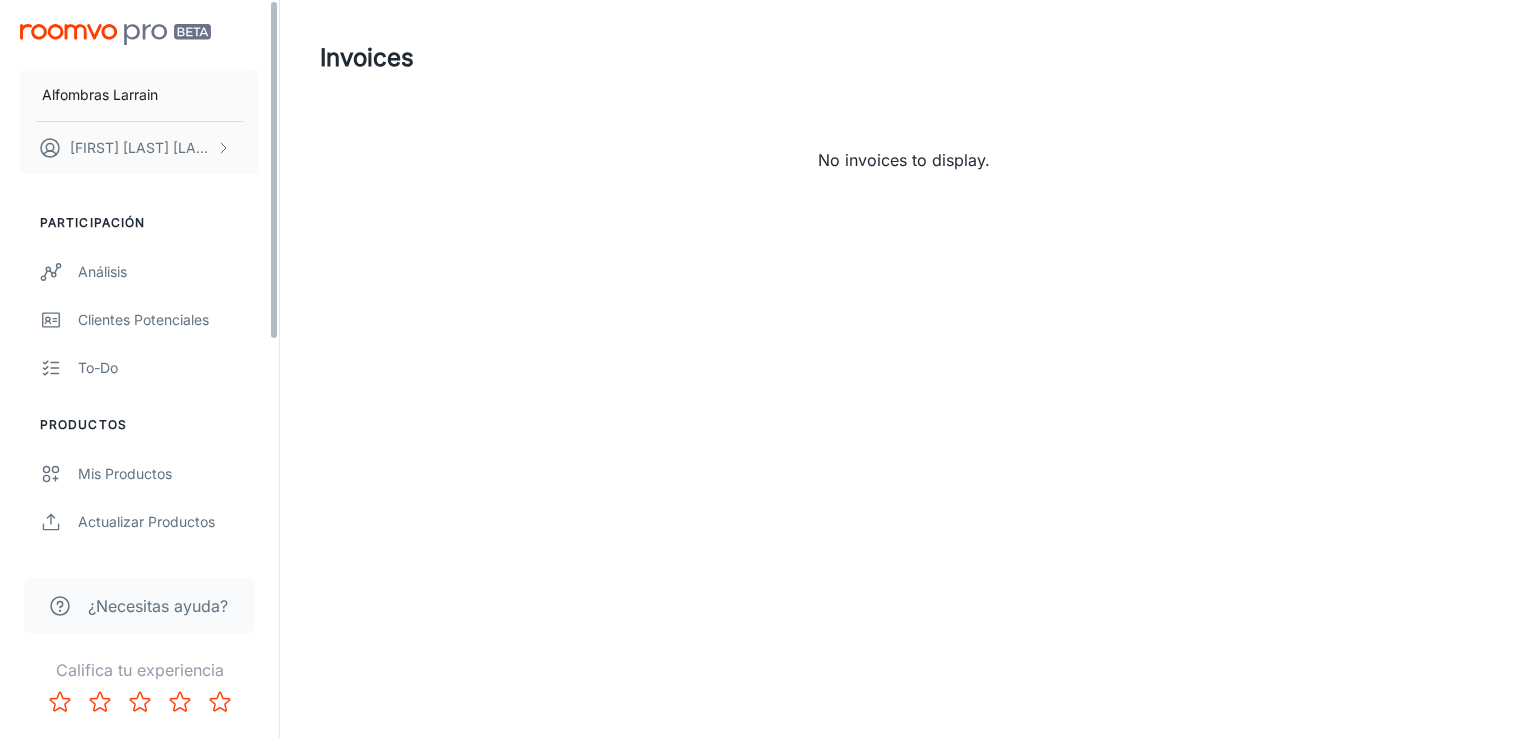 drag, startPoint x: 278, startPoint y: 305, endPoint x: 268, endPoint y: 270, distance: 36.40055 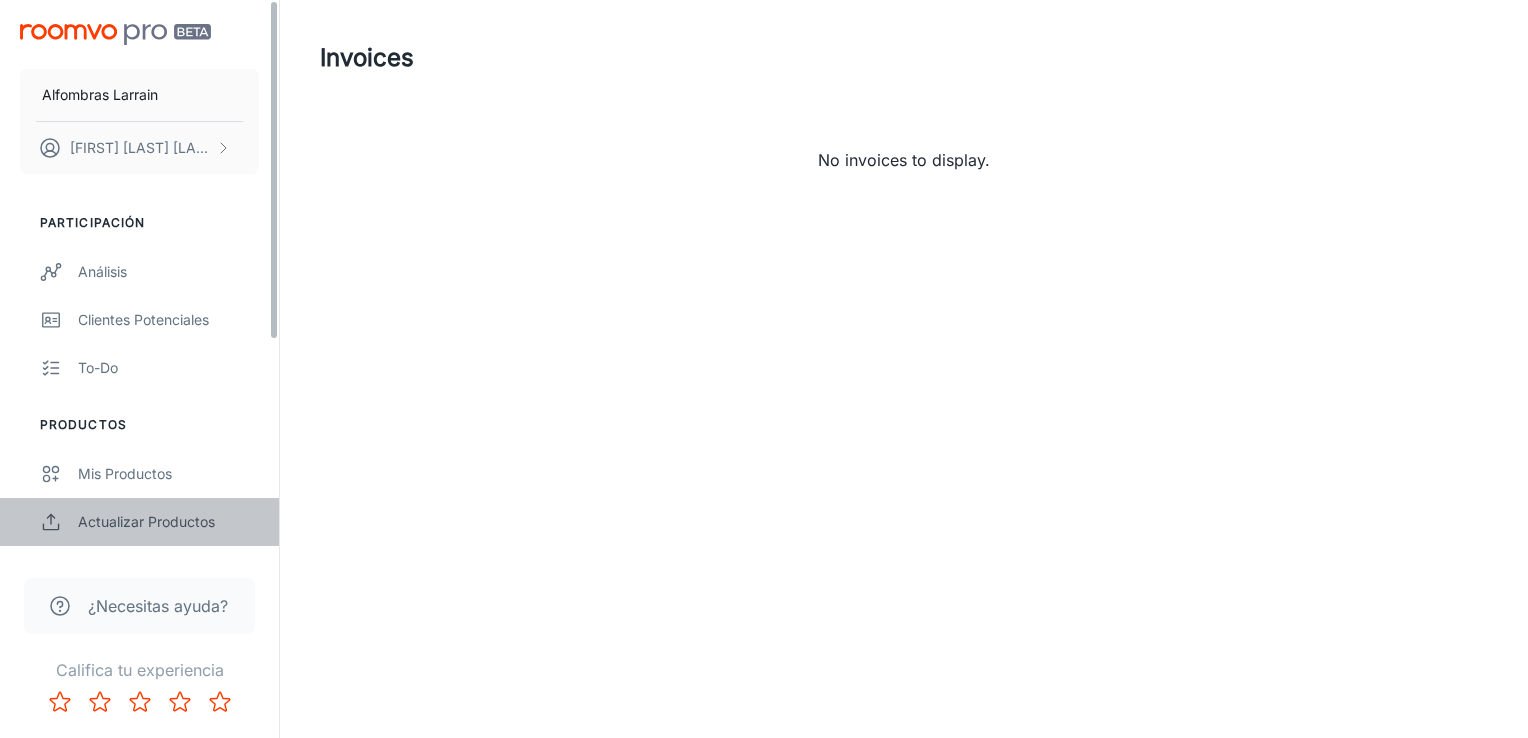 click on "Actualizar productos" at bounding box center (168, 522) 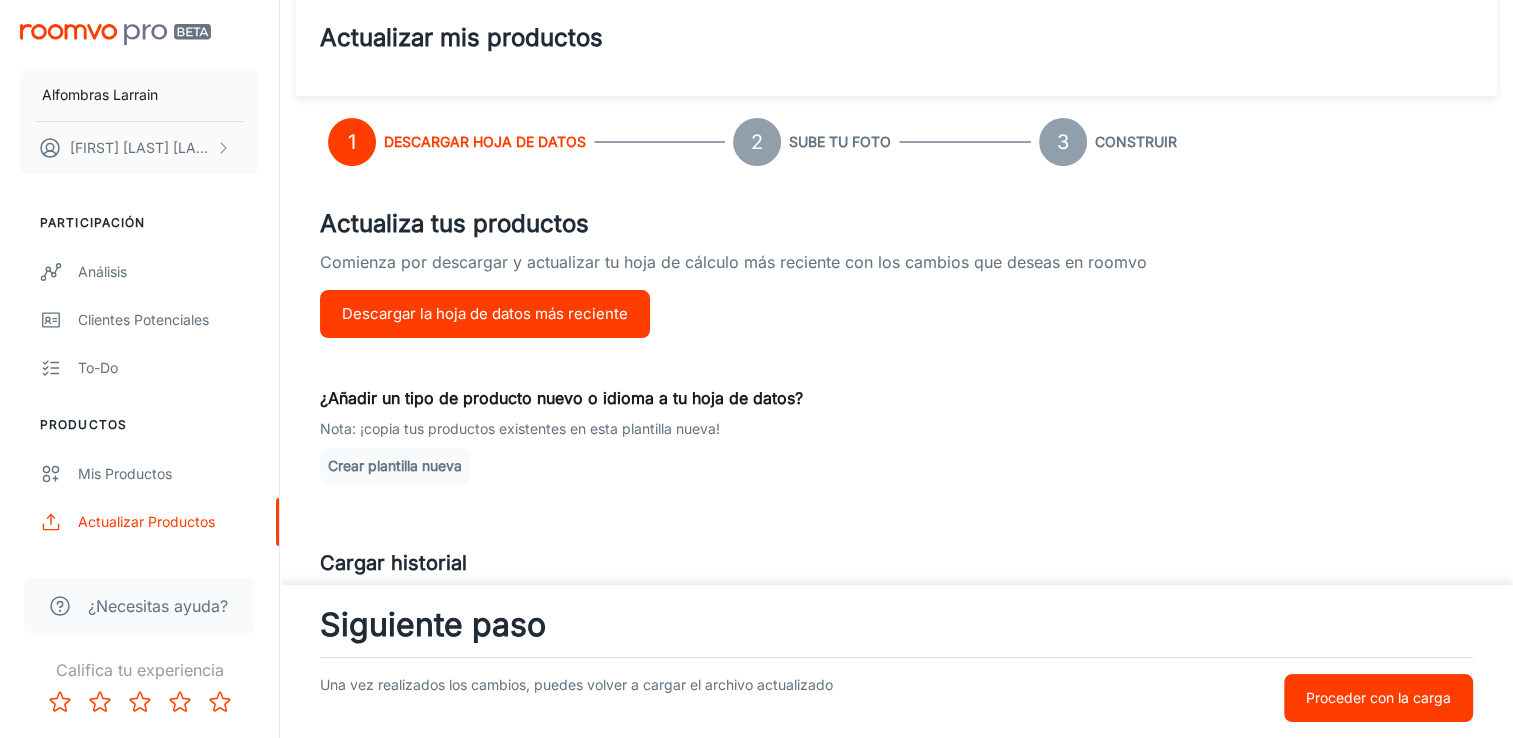 scroll, scrollTop: 0, scrollLeft: 0, axis: both 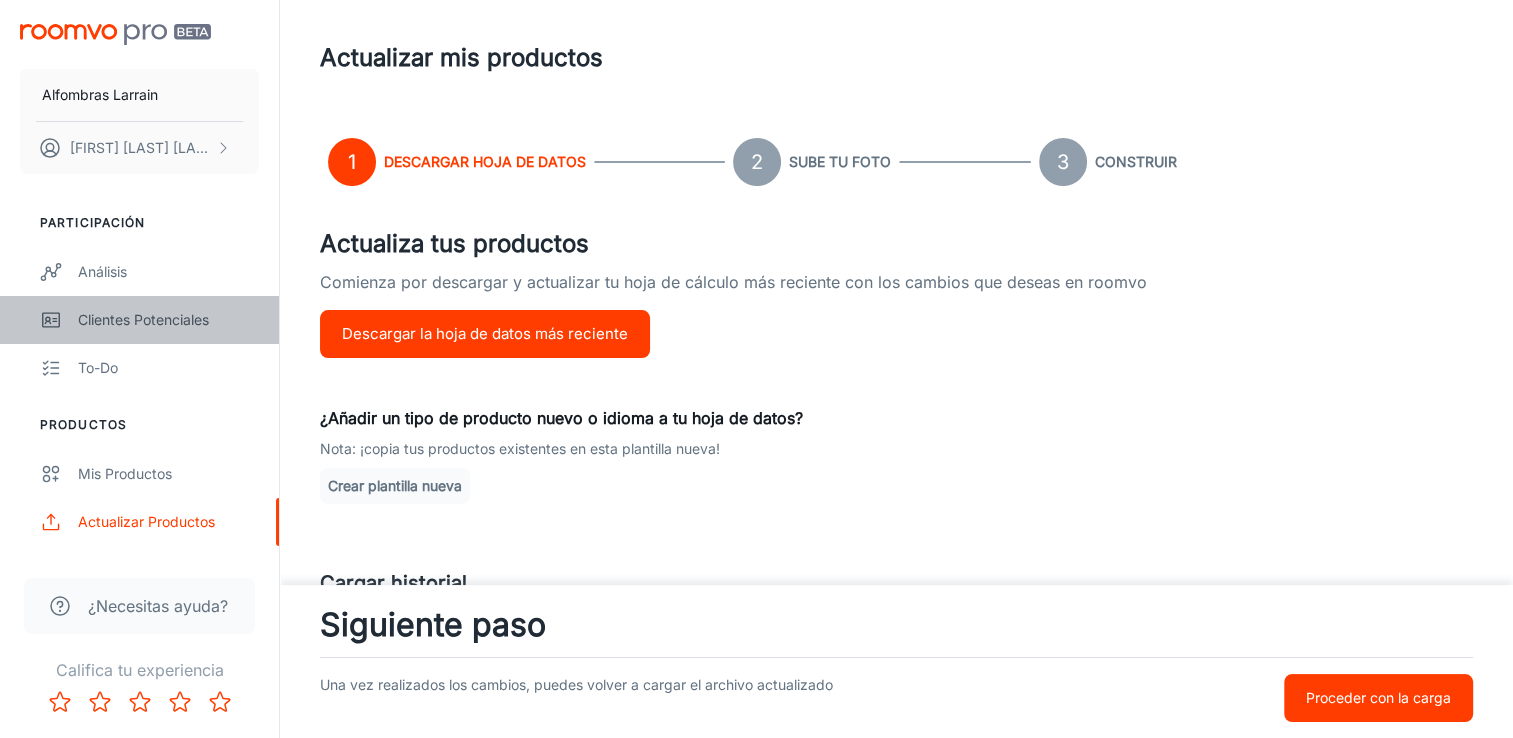 click on "Clientes potenciales" at bounding box center (168, 320) 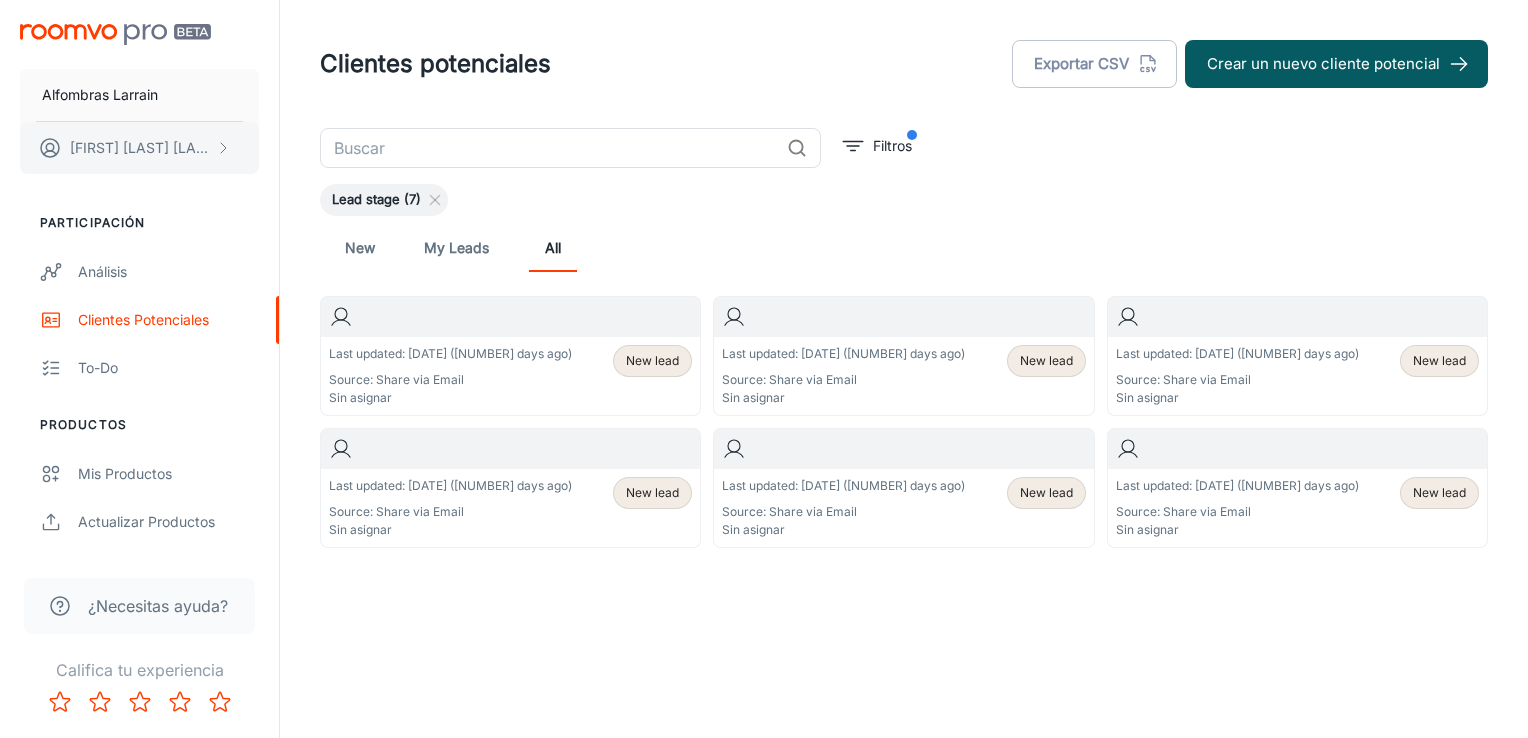click on "Maria Angelica   Sepulveda" at bounding box center (140, 148) 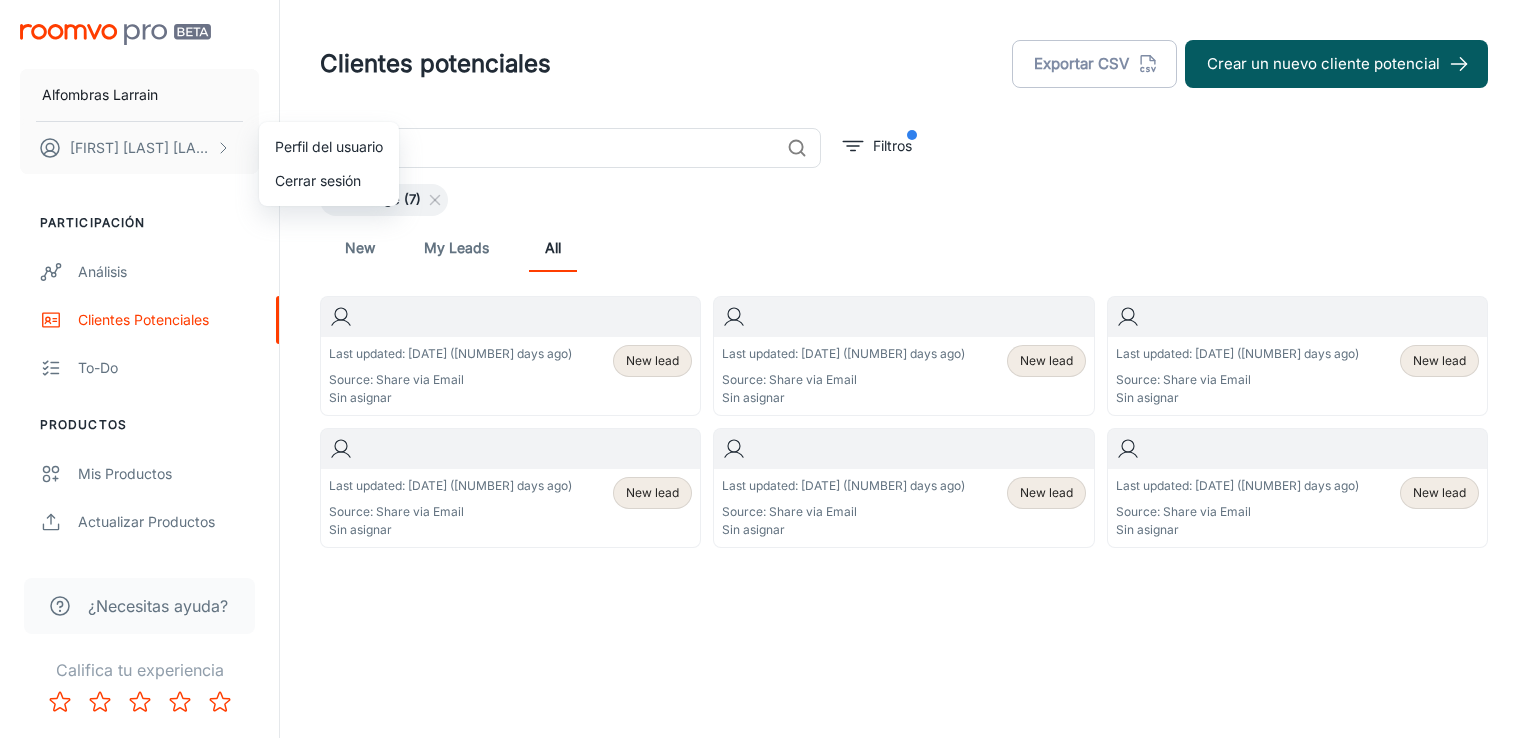 click on "Perfil del usuario" at bounding box center (329, 147) 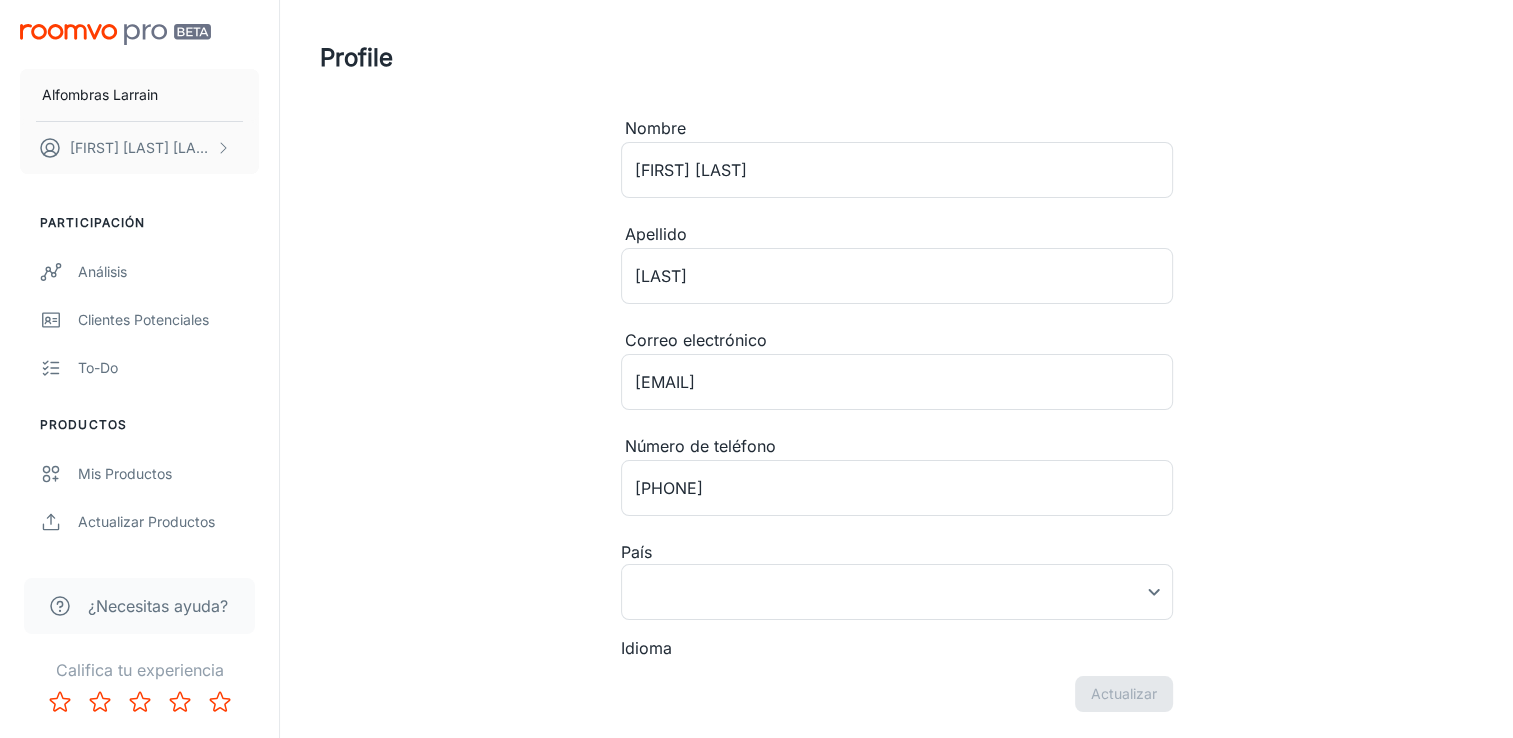 type on "Chile" 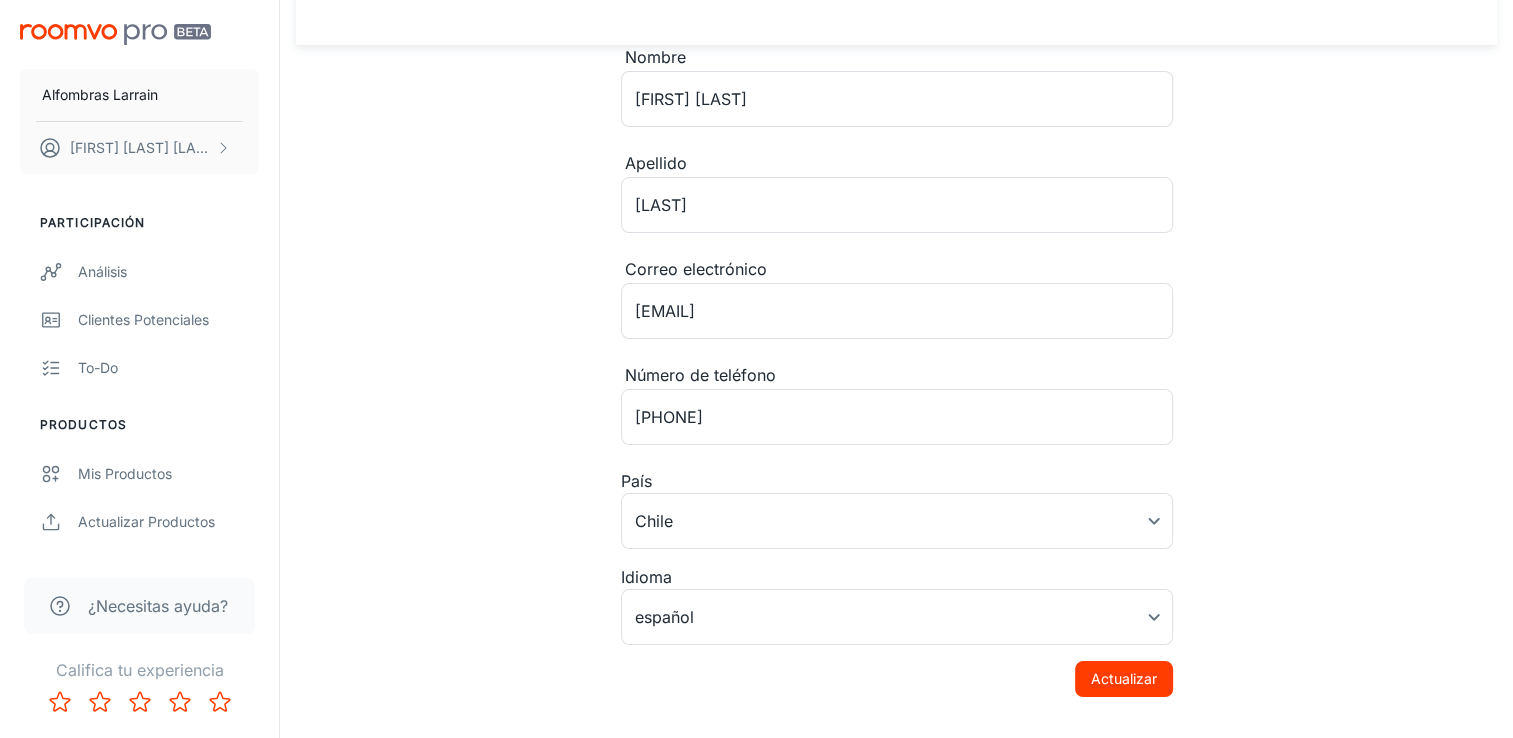 scroll, scrollTop: 0, scrollLeft: 0, axis: both 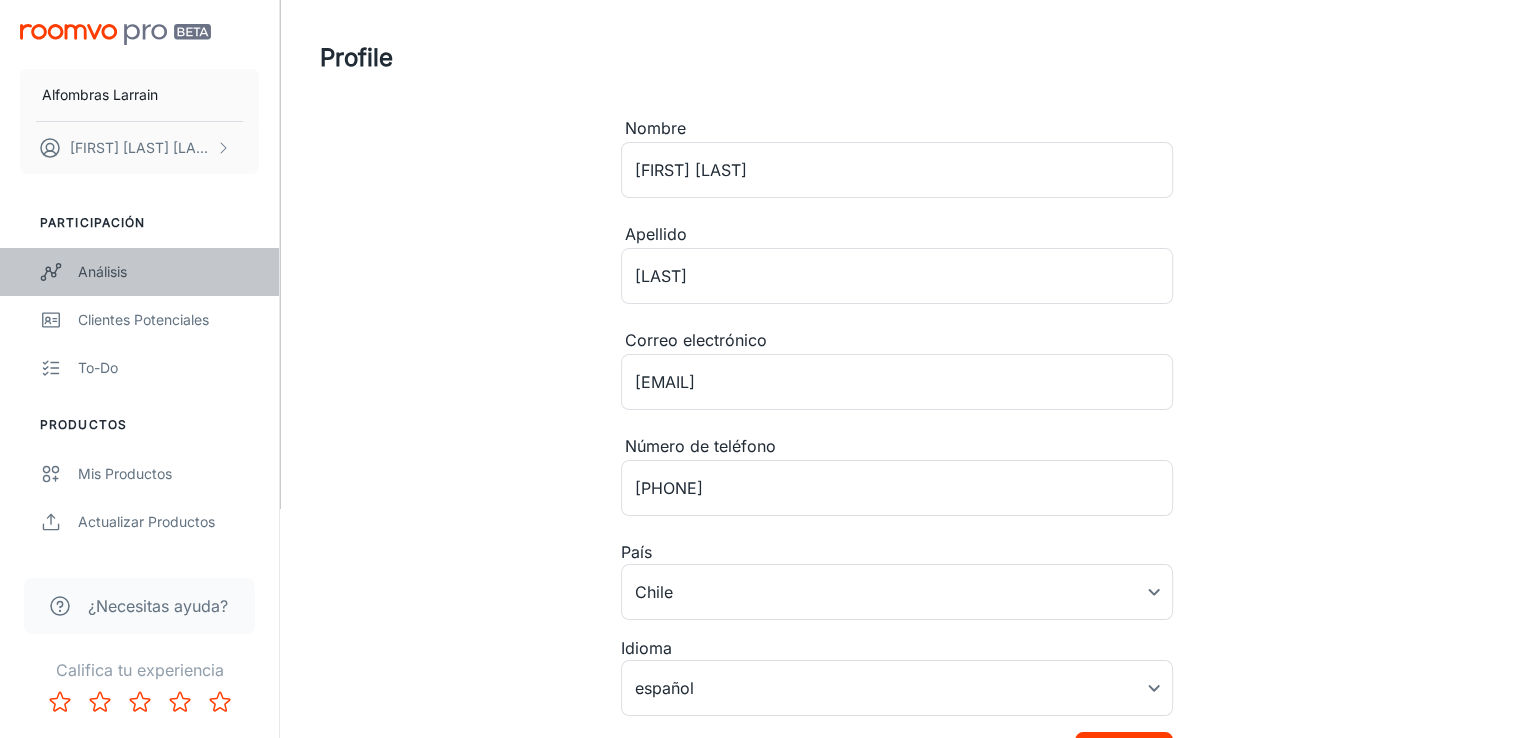 click on "Análisis" at bounding box center (168, 272) 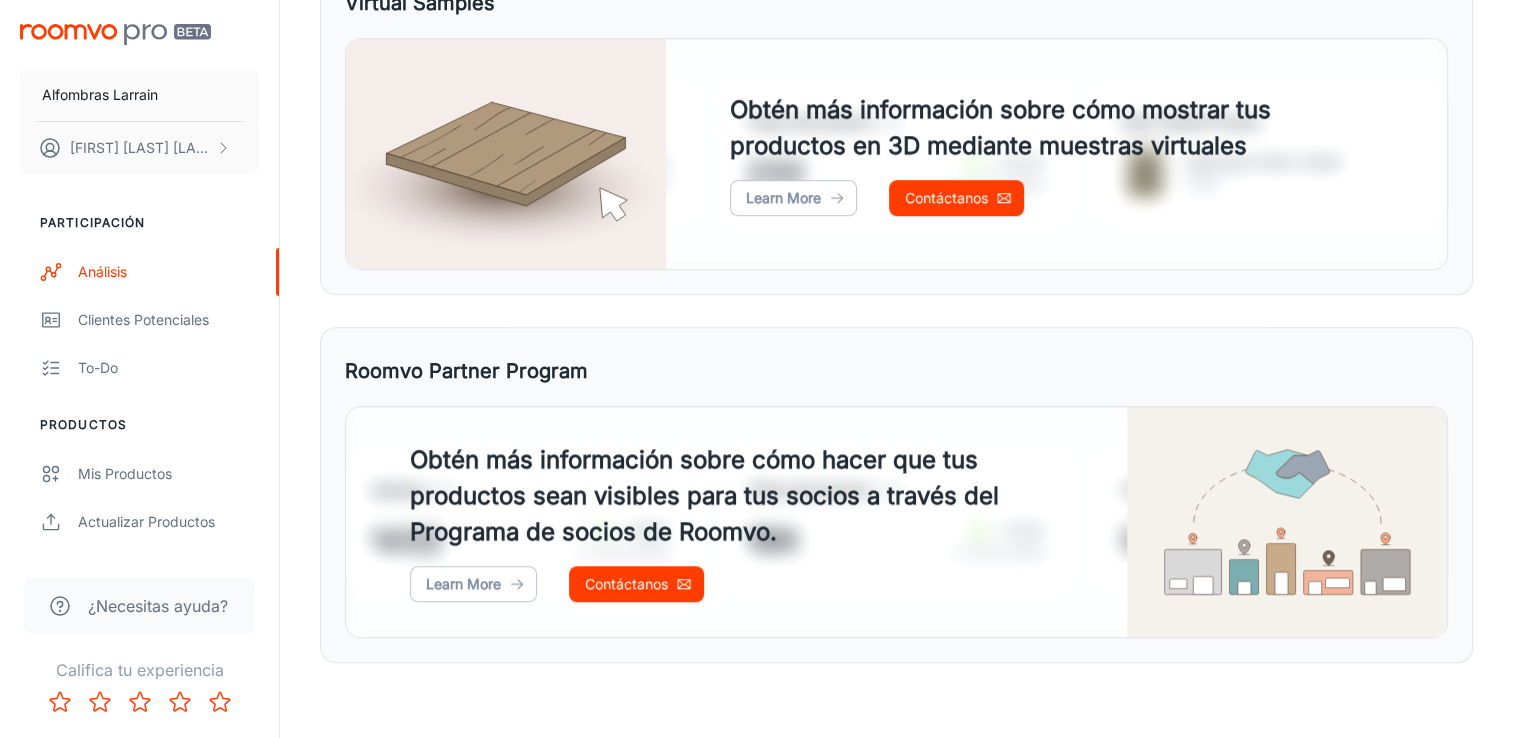 scroll, scrollTop: 1091, scrollLeft: 0, axis: vertical 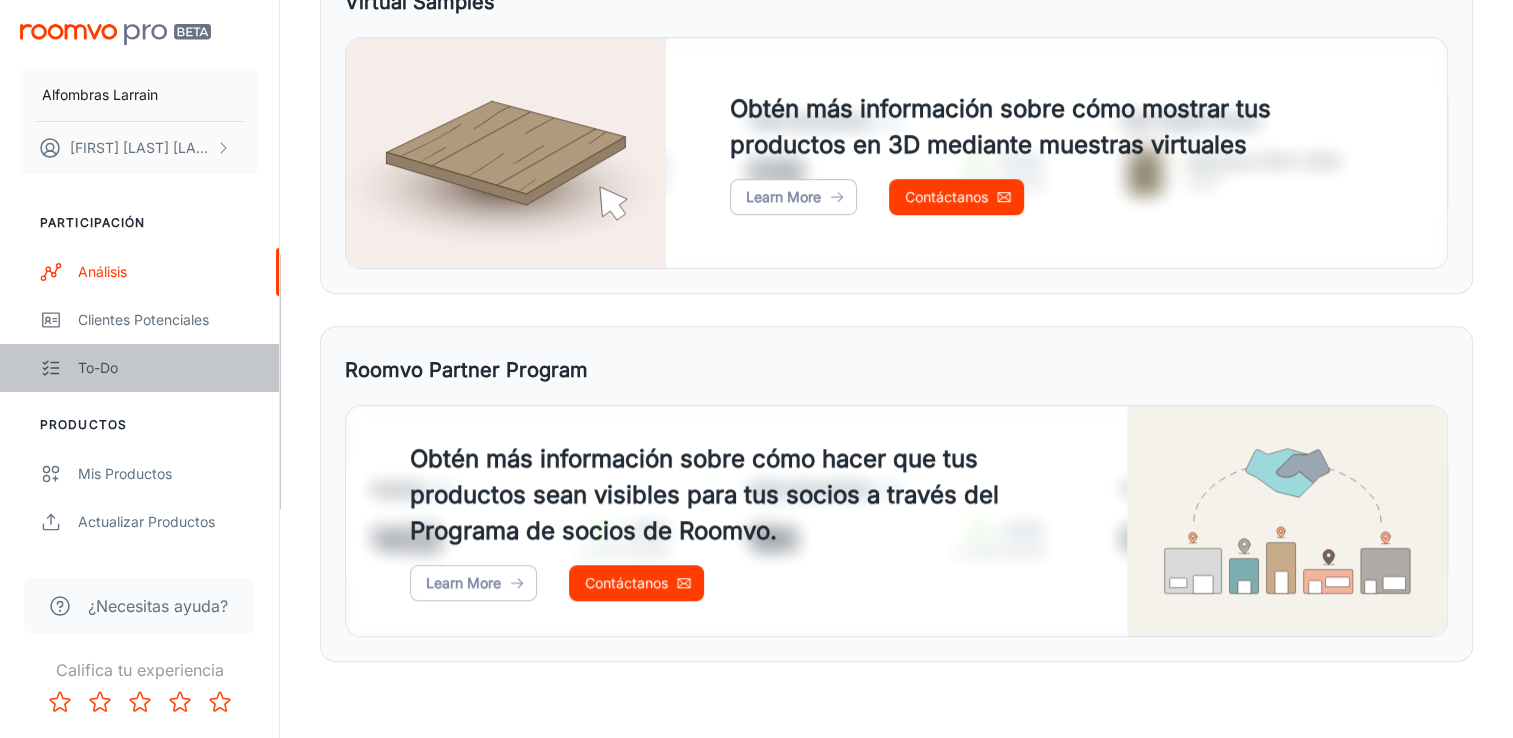 click on "To-do" at bounding box center [168, 368] 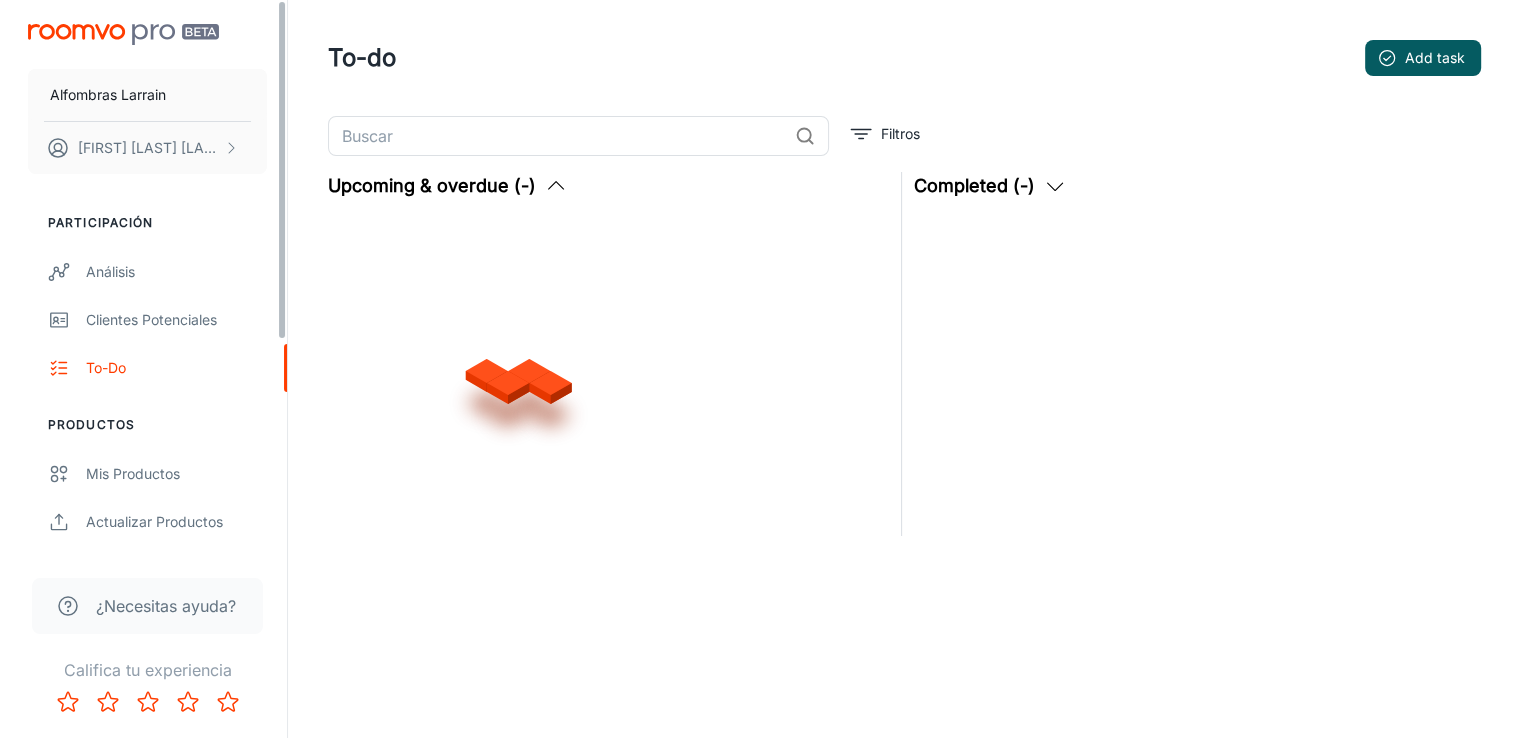 scroll, scrollTop: 0, scrollLeft: 0, axis: both 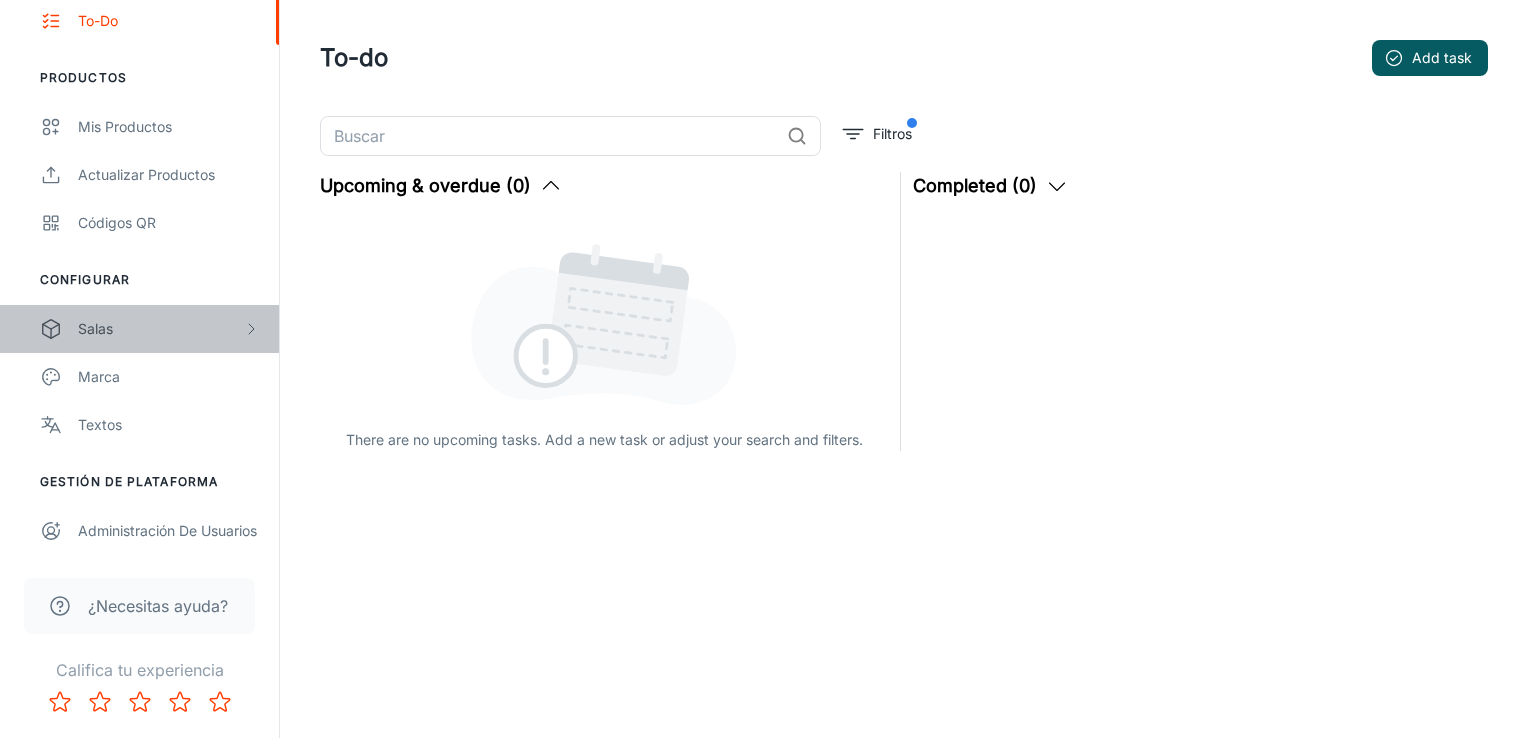 click on "Salas" at bounding box center [160, 329] 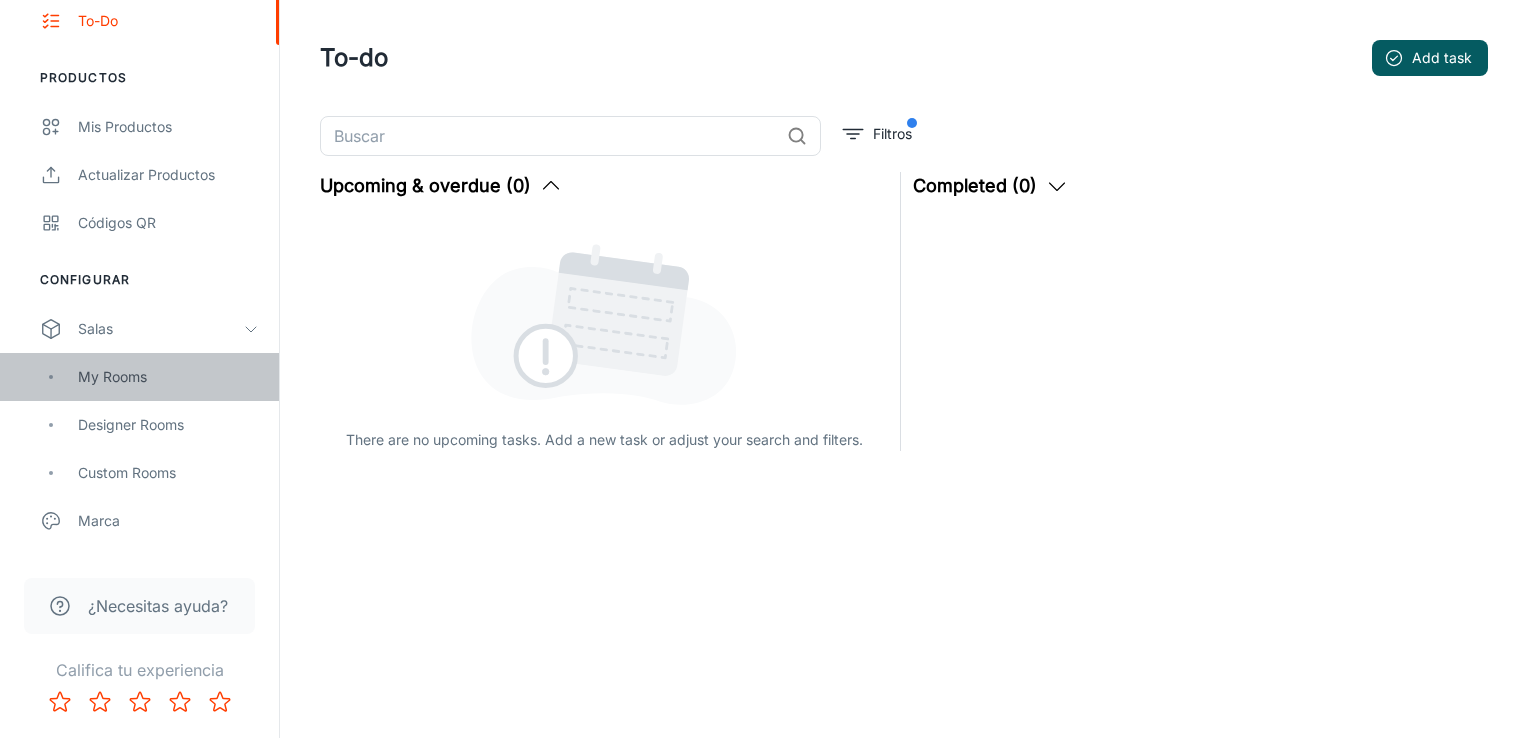 click on "My Rooms" at bounding box center (168, 377) 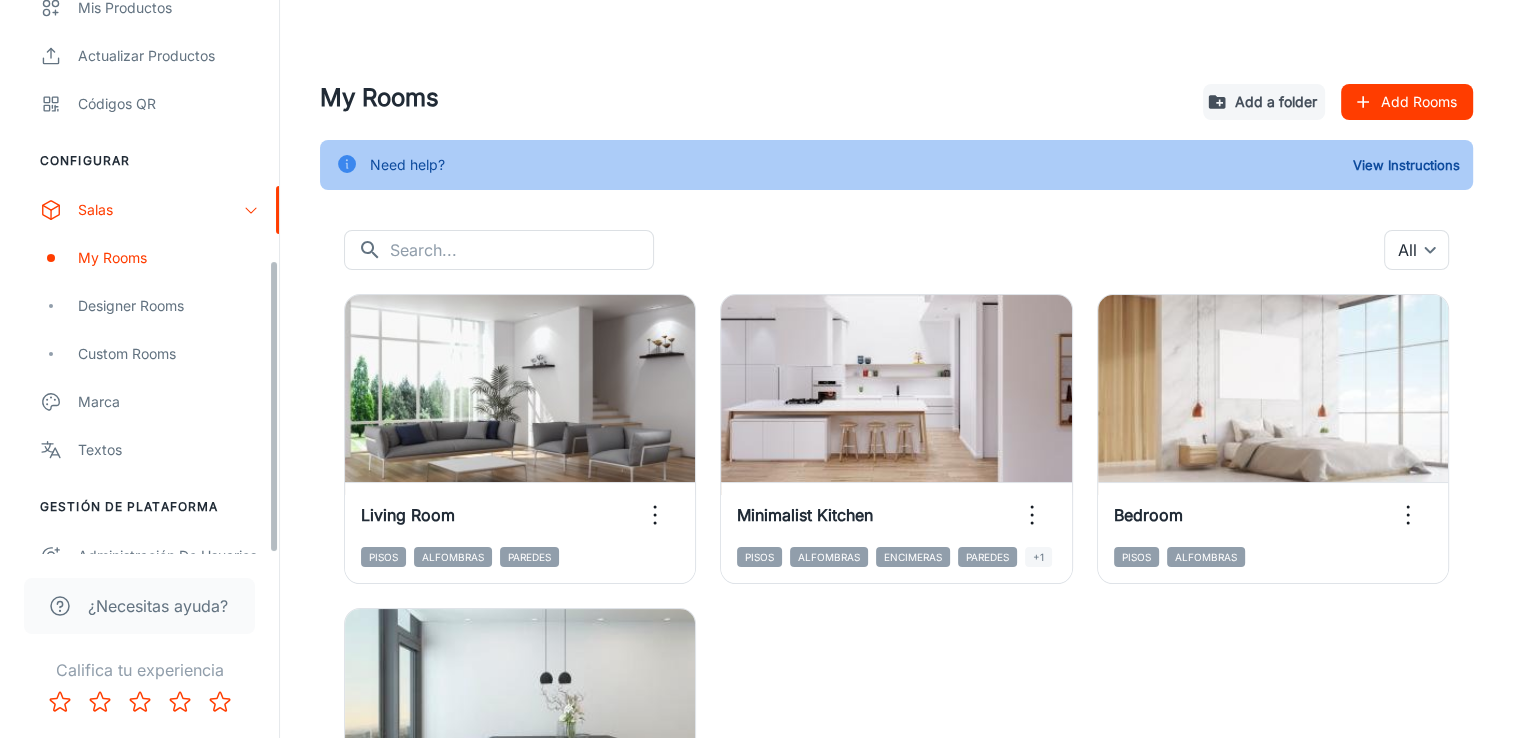 scroll, scrollTop: 491, scrollLeft: 0, axis: vertical 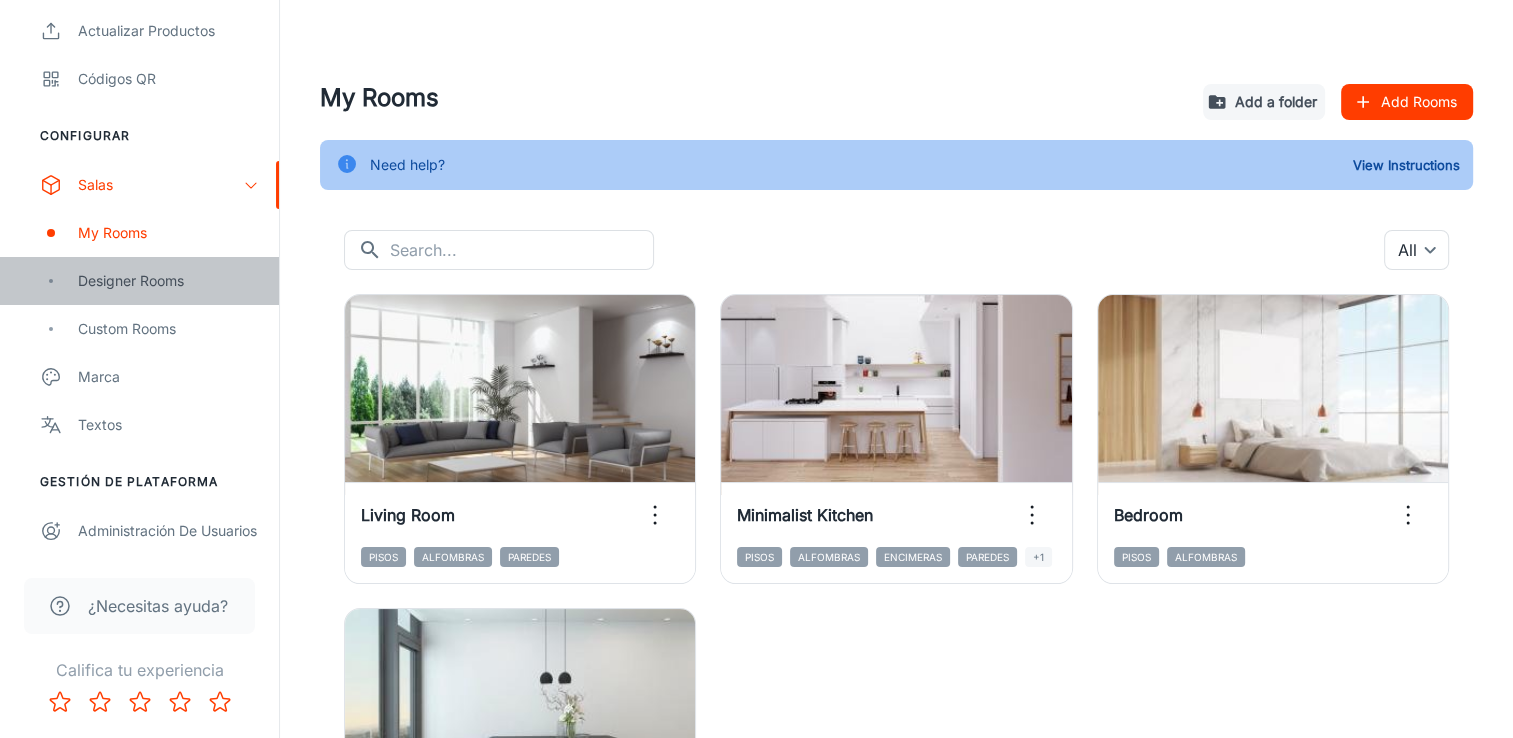 click on "Designer Rooms" at bounding box center [168, 281] 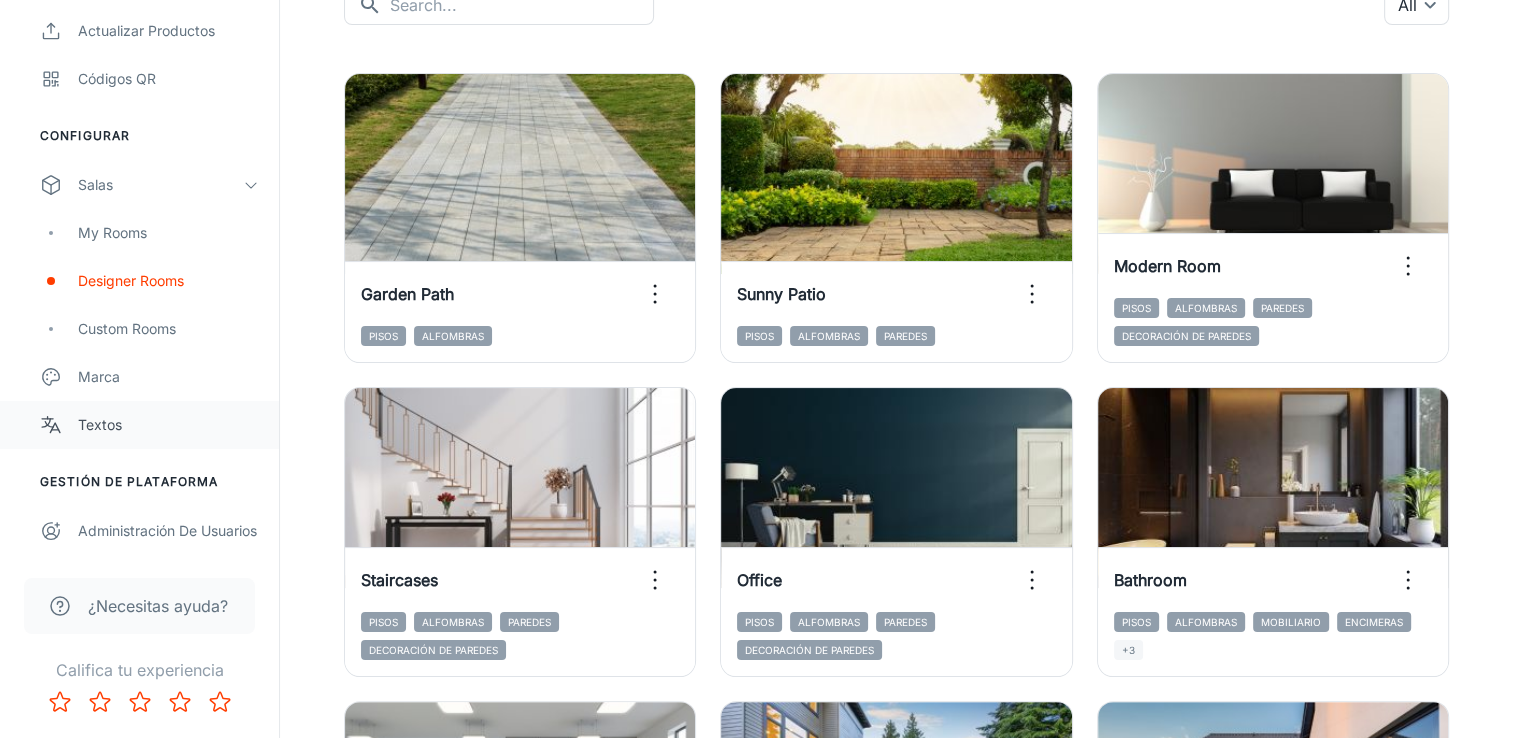 scroll, scrollTop: 300, scrollLeft: 0, axis: vertical 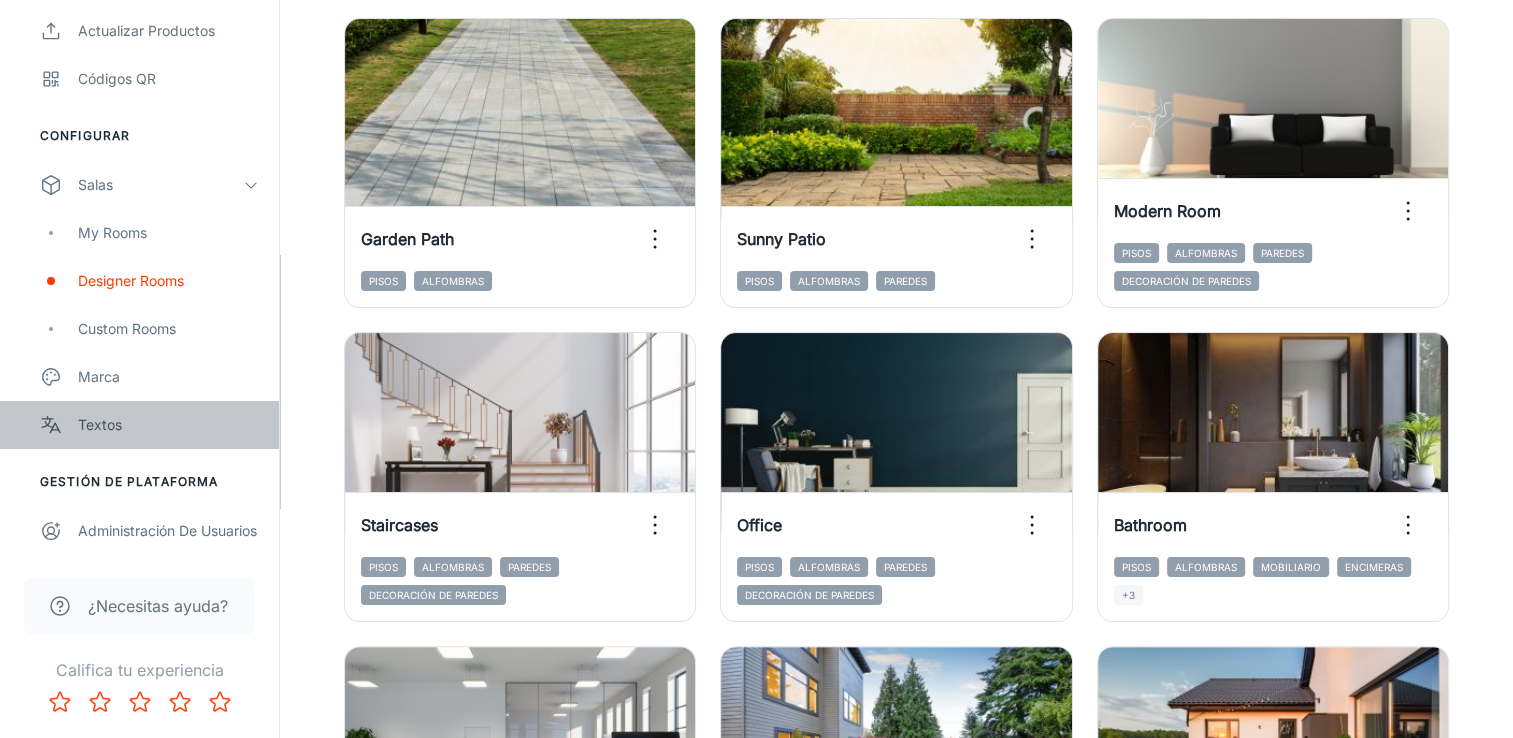 click on "Textos" at bounding box center (168, 425) 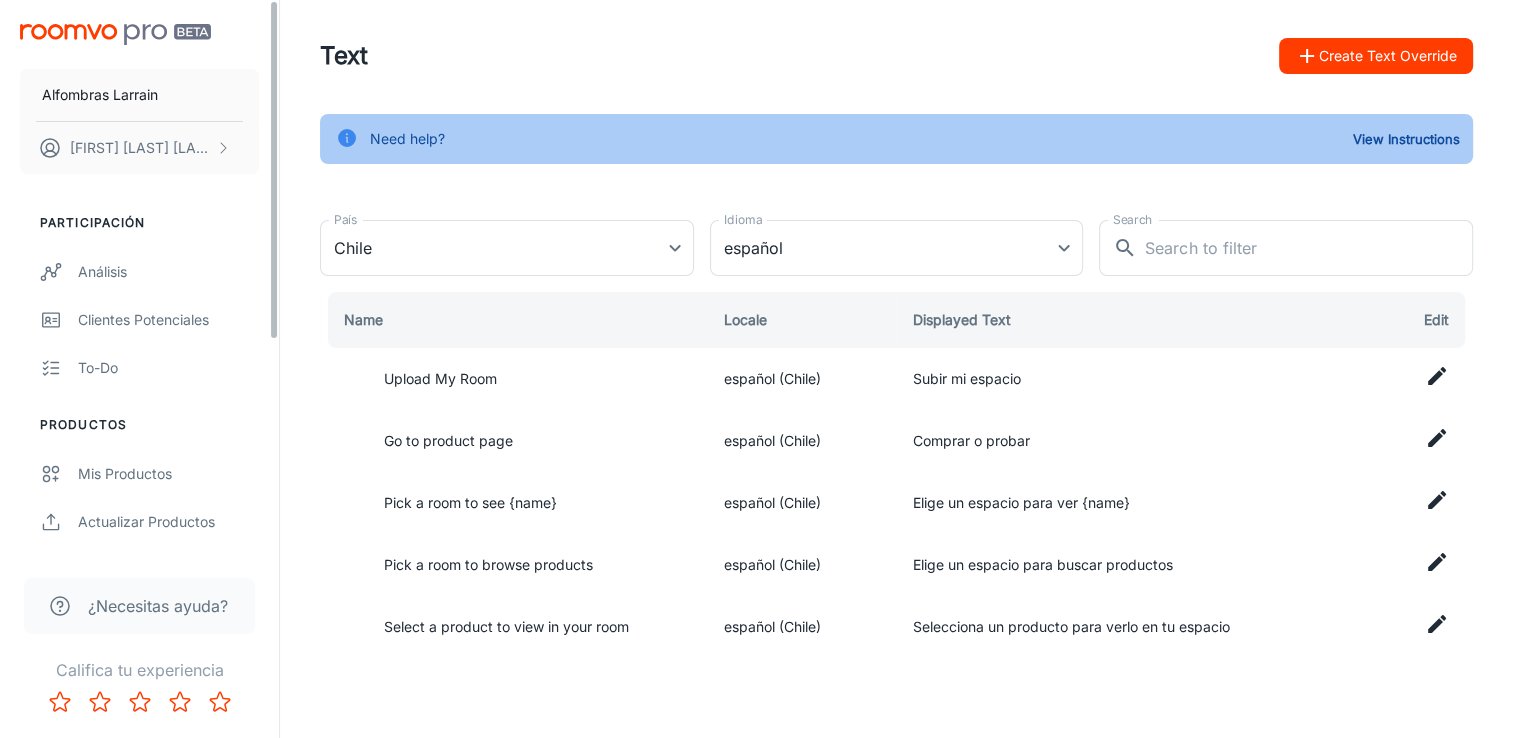 scroll, scrollTop: 0, scrollLeft: 0, axis: both 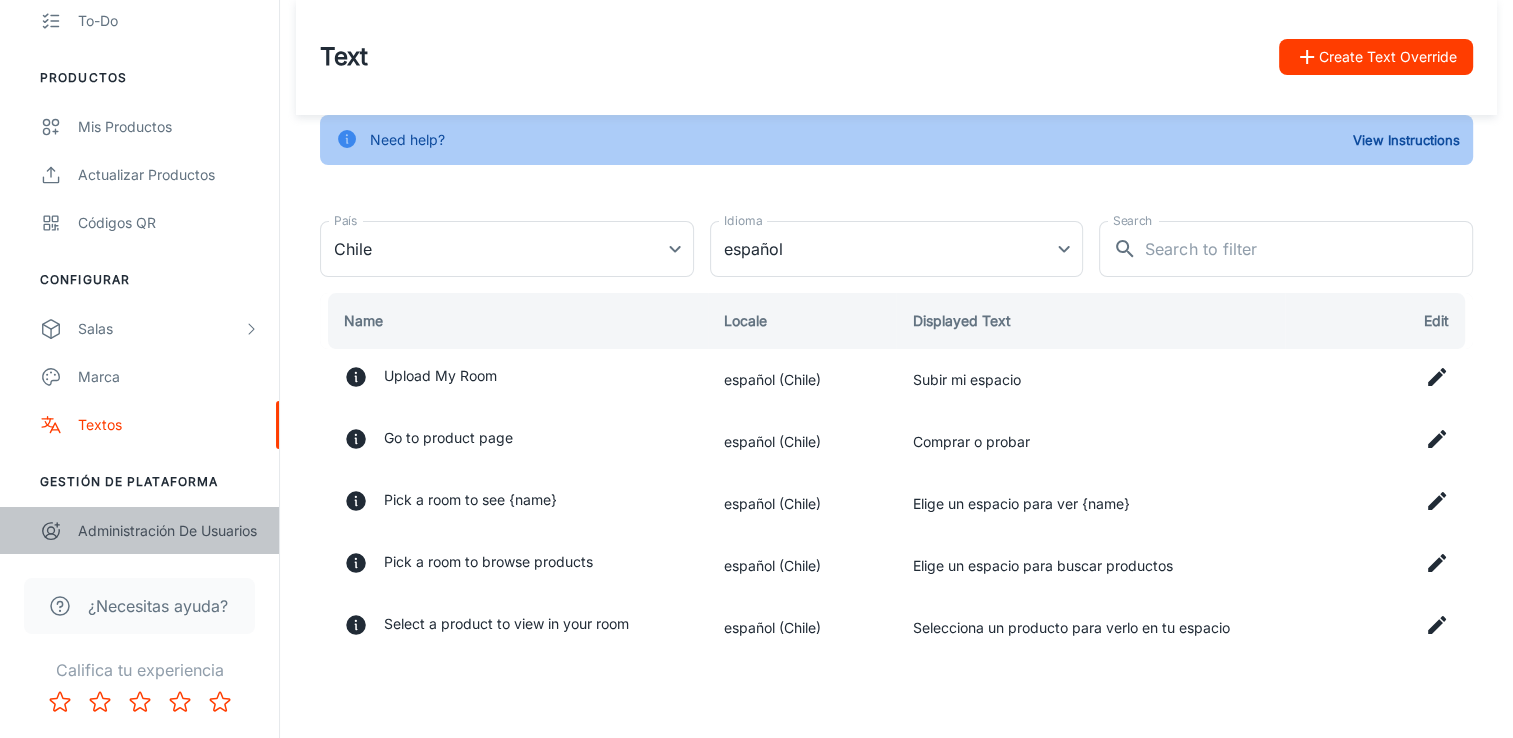 click on "Administración de usuarios" at bounding box center [168, 531] 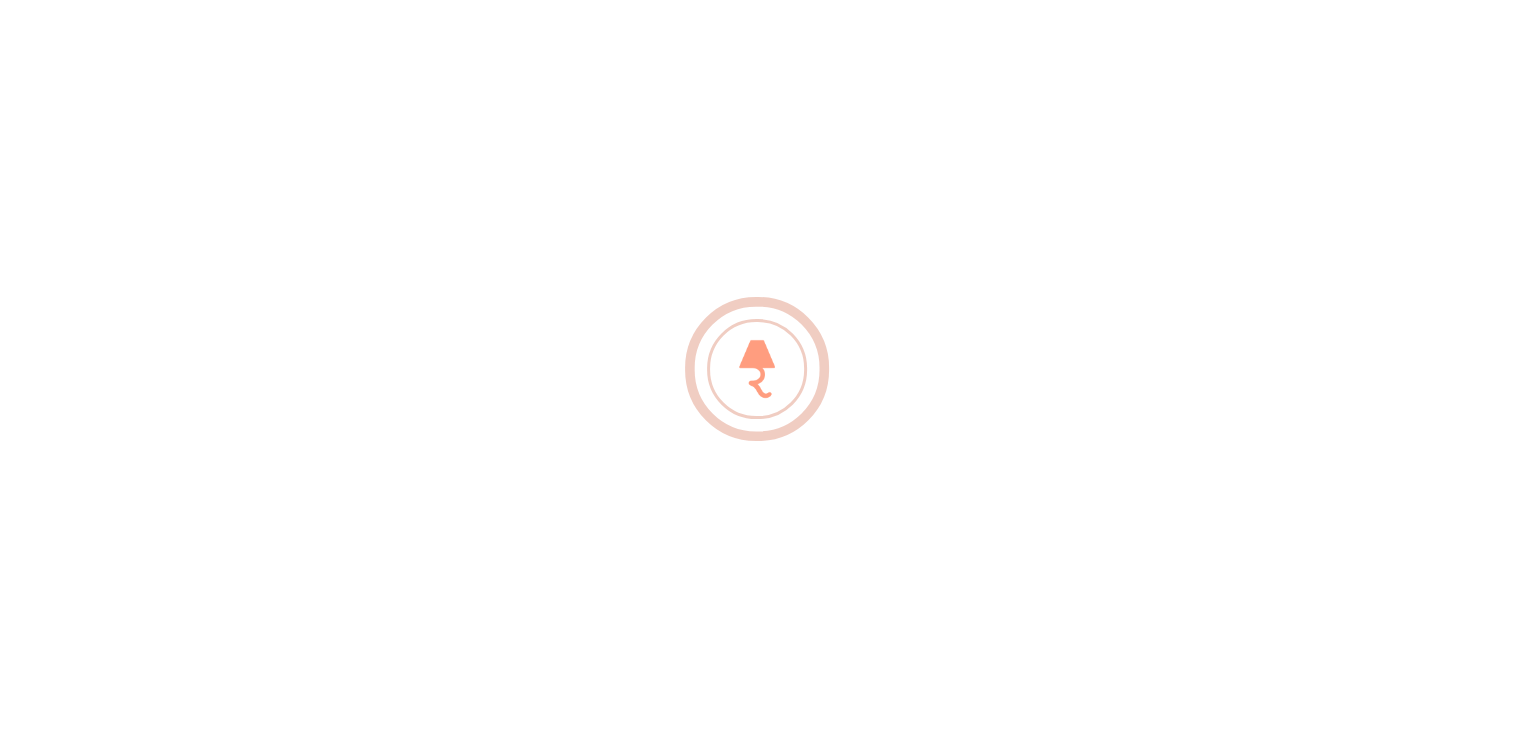 scroll, scrollTop: 0, scrollLeft: 0, axis: both 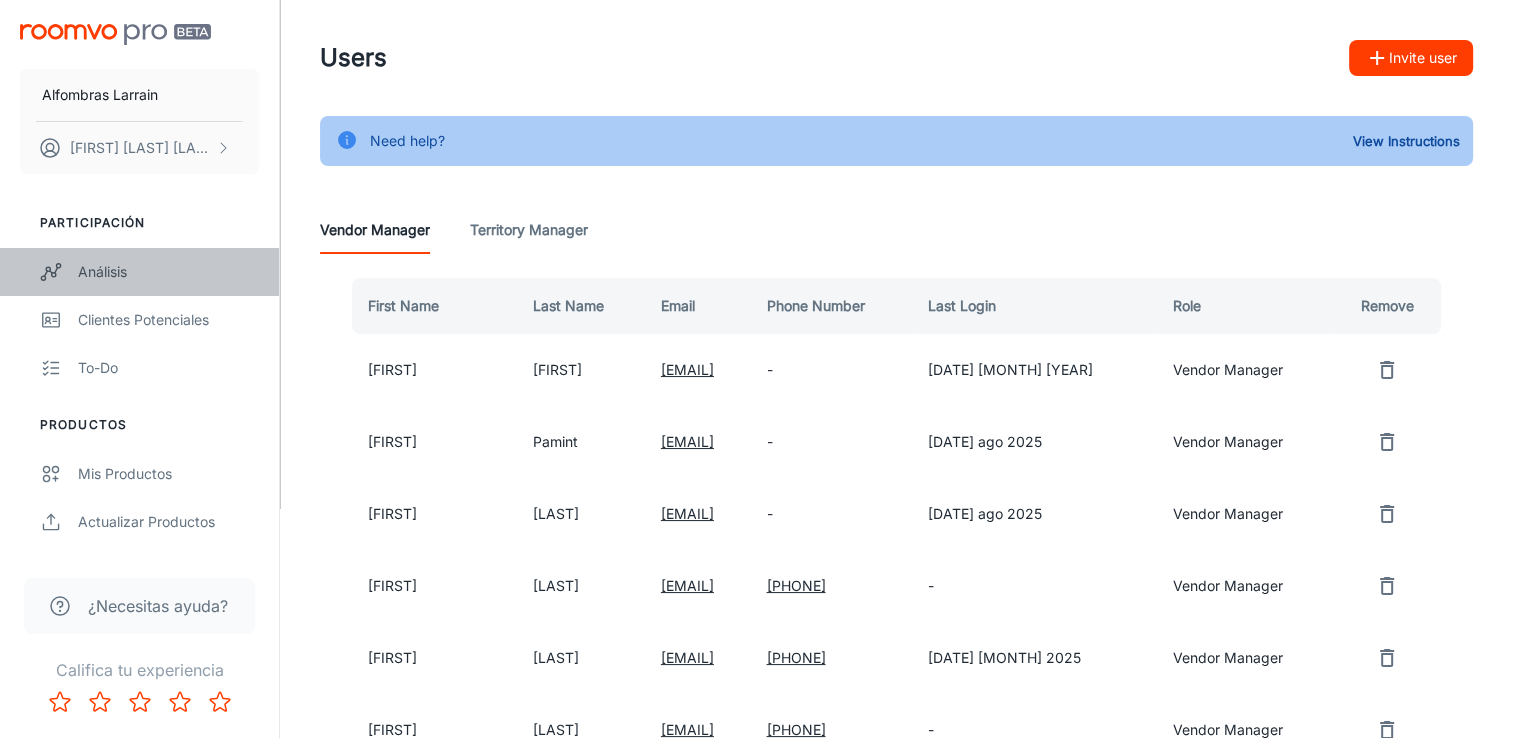 click on "Análisis" at bounding box center (168, 272) 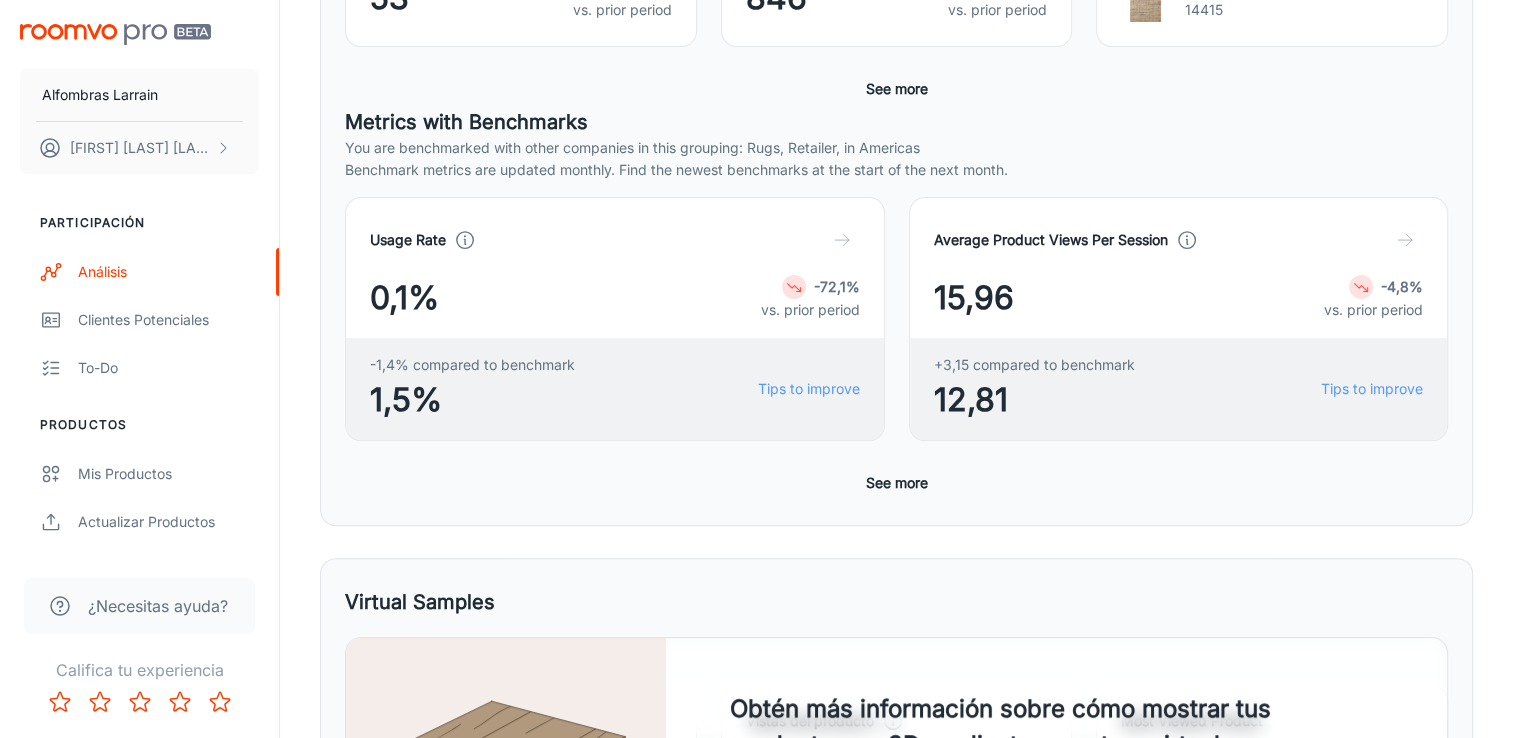 scroll, scrollTop: 0, scrollLeft: 0, axis: both 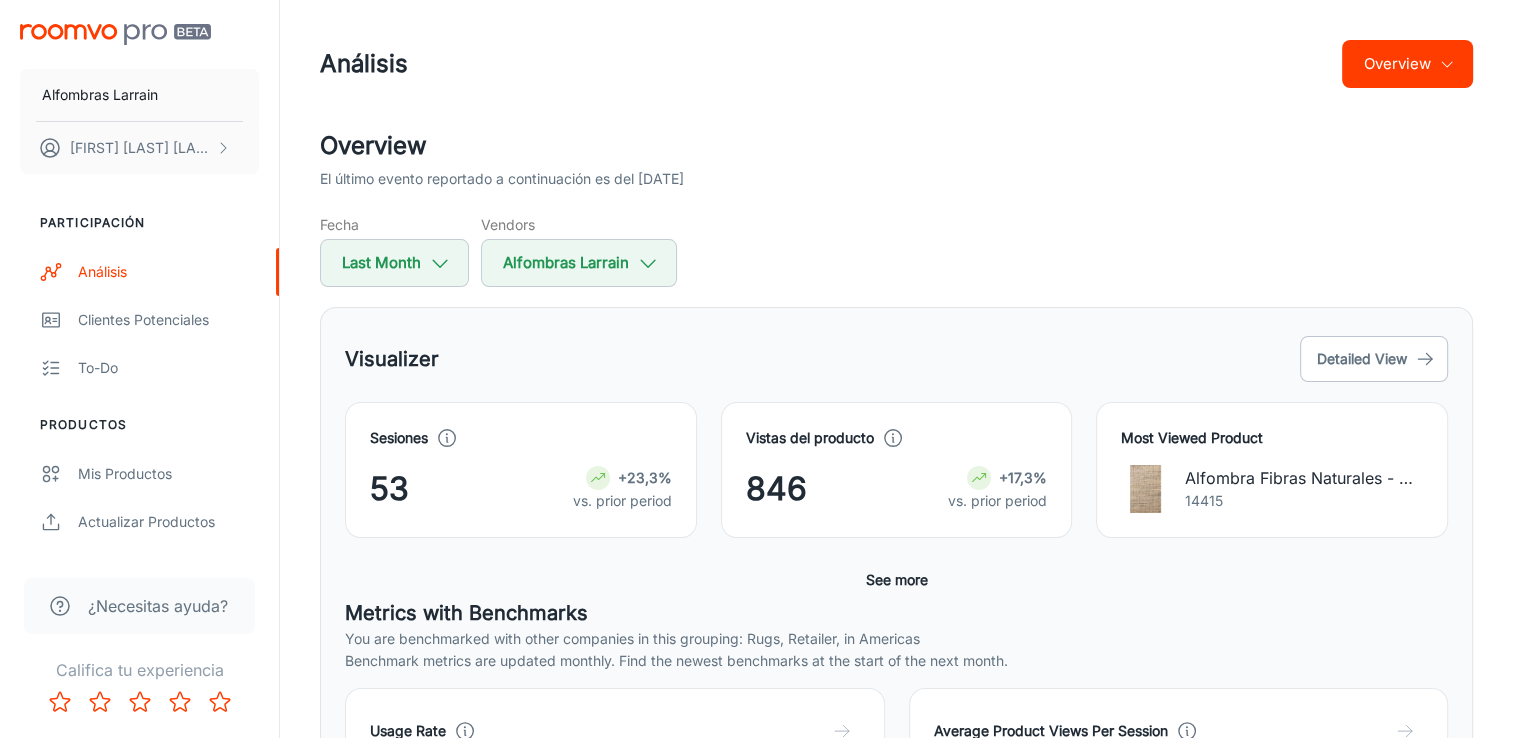 drag, startPoint x: 276, startPoint y: 269, endPoint x: 288, endPoint y: 190, distance: 79.9062 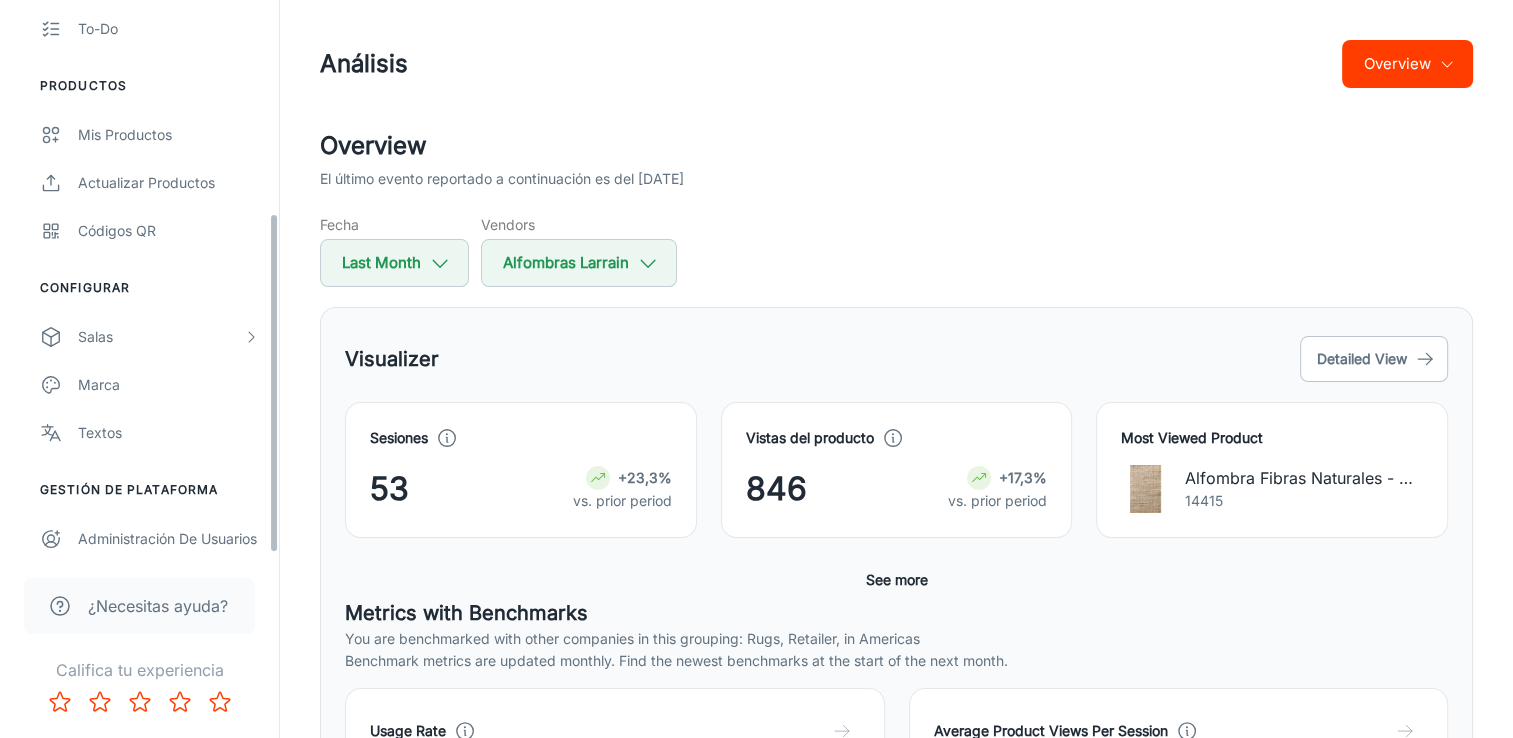 scroll, scrollTop: 347, scrollLeft: 0, axis: vertical 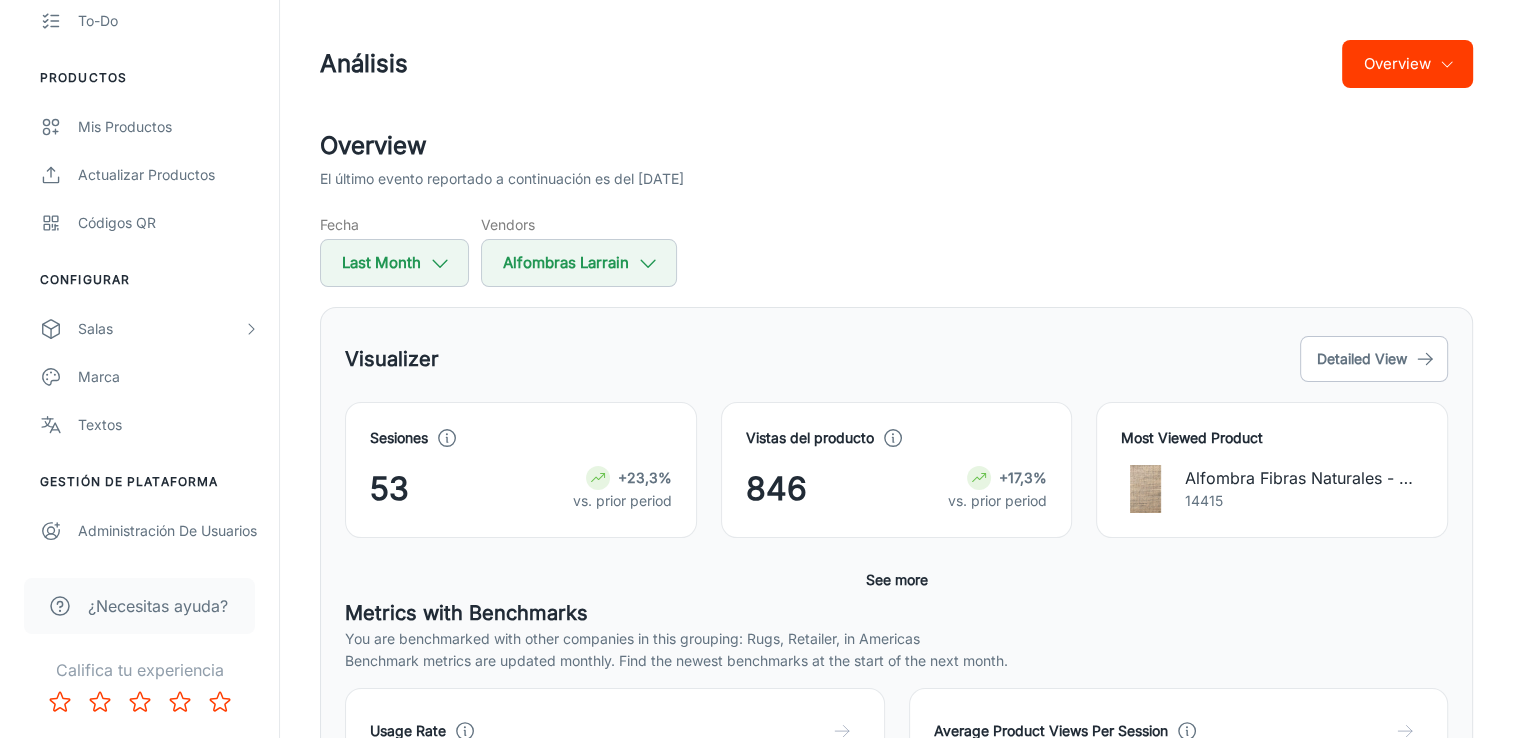 drag, startPoint x: 272, startPoint y: 257, endPoint x: 228, endPoint y: 566, distance: 312.11697 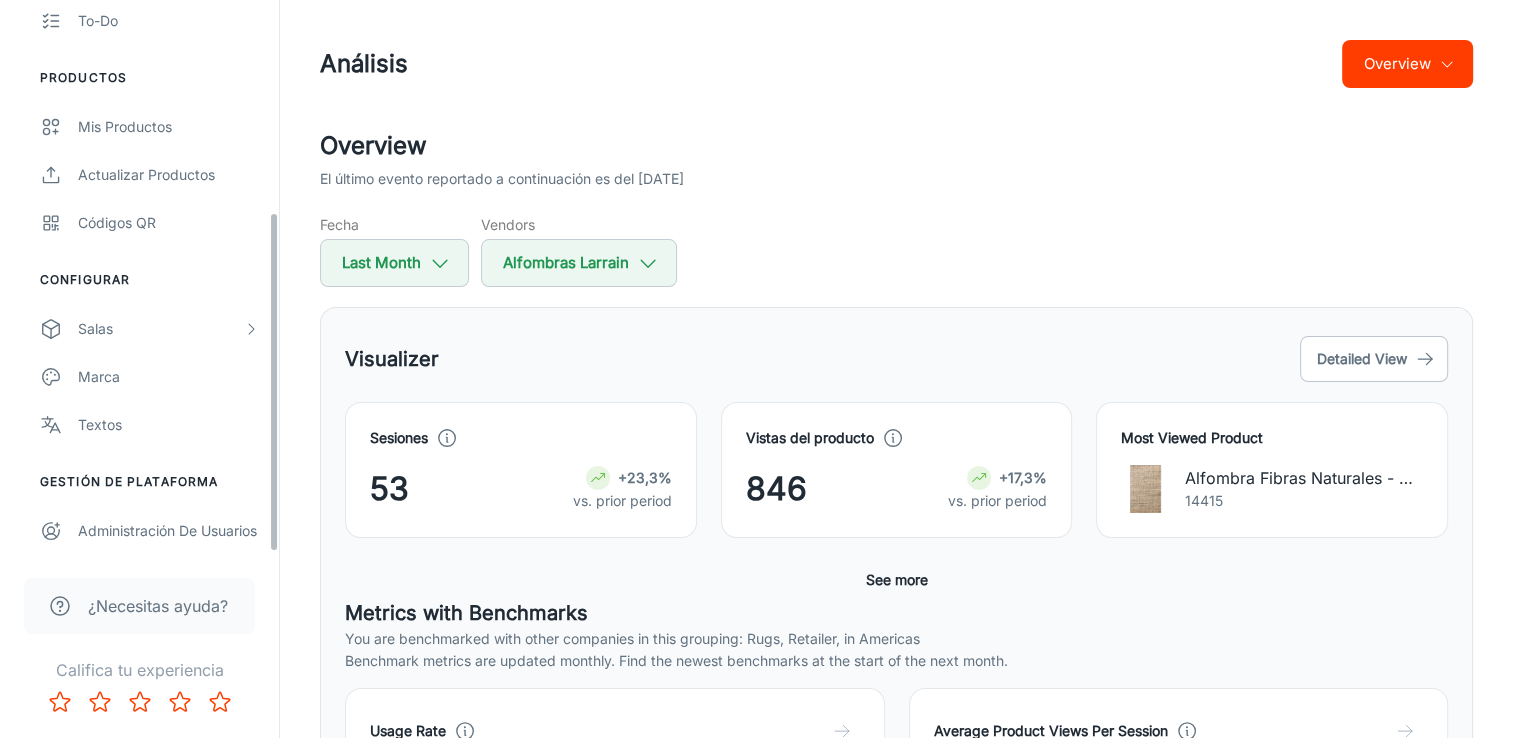 scroll, scrollTop: 347, scrollLeft: 0, axis: vertical 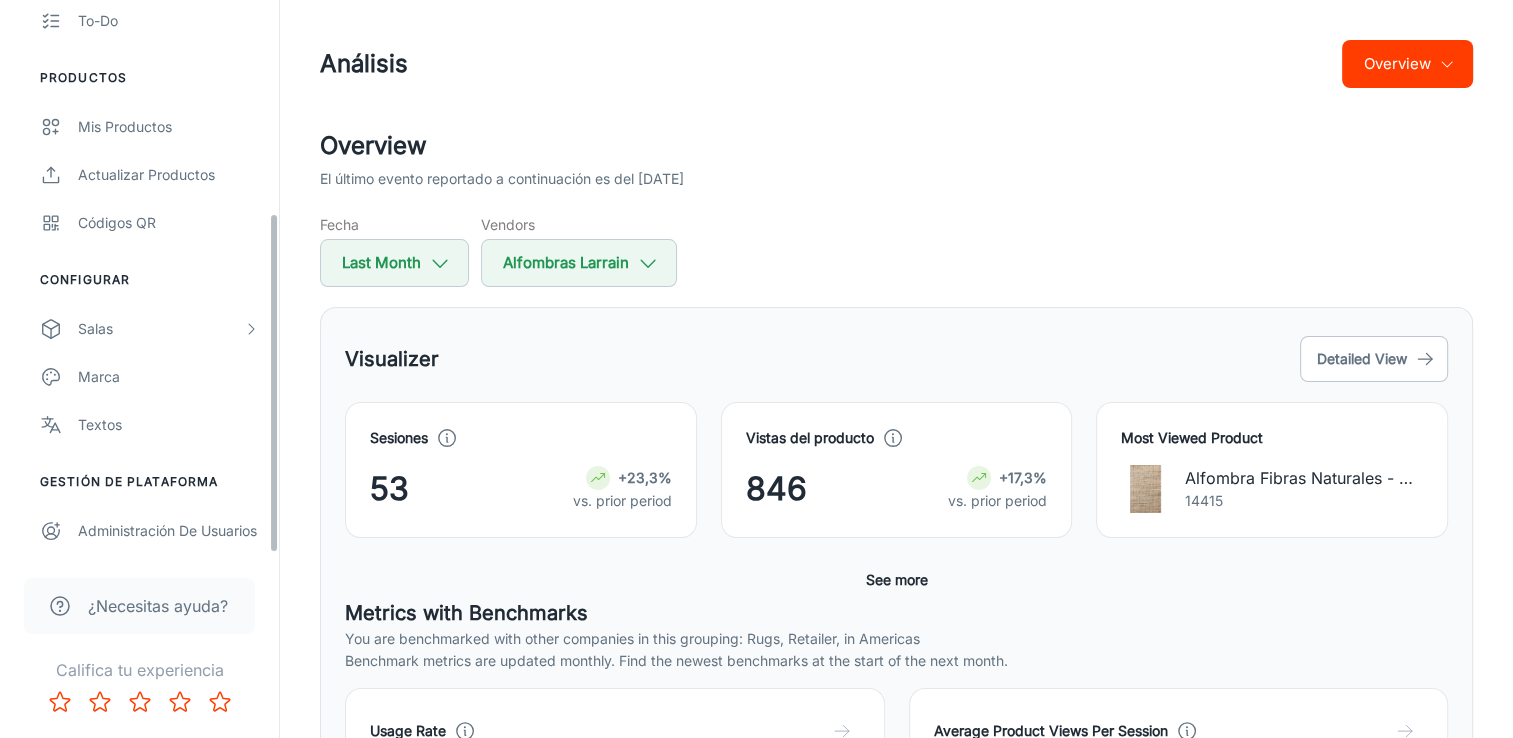 drag, startPoint x: 277, startPoint y: 516, endPoint x: 276, endPoint y: 576, distance: 60.00833 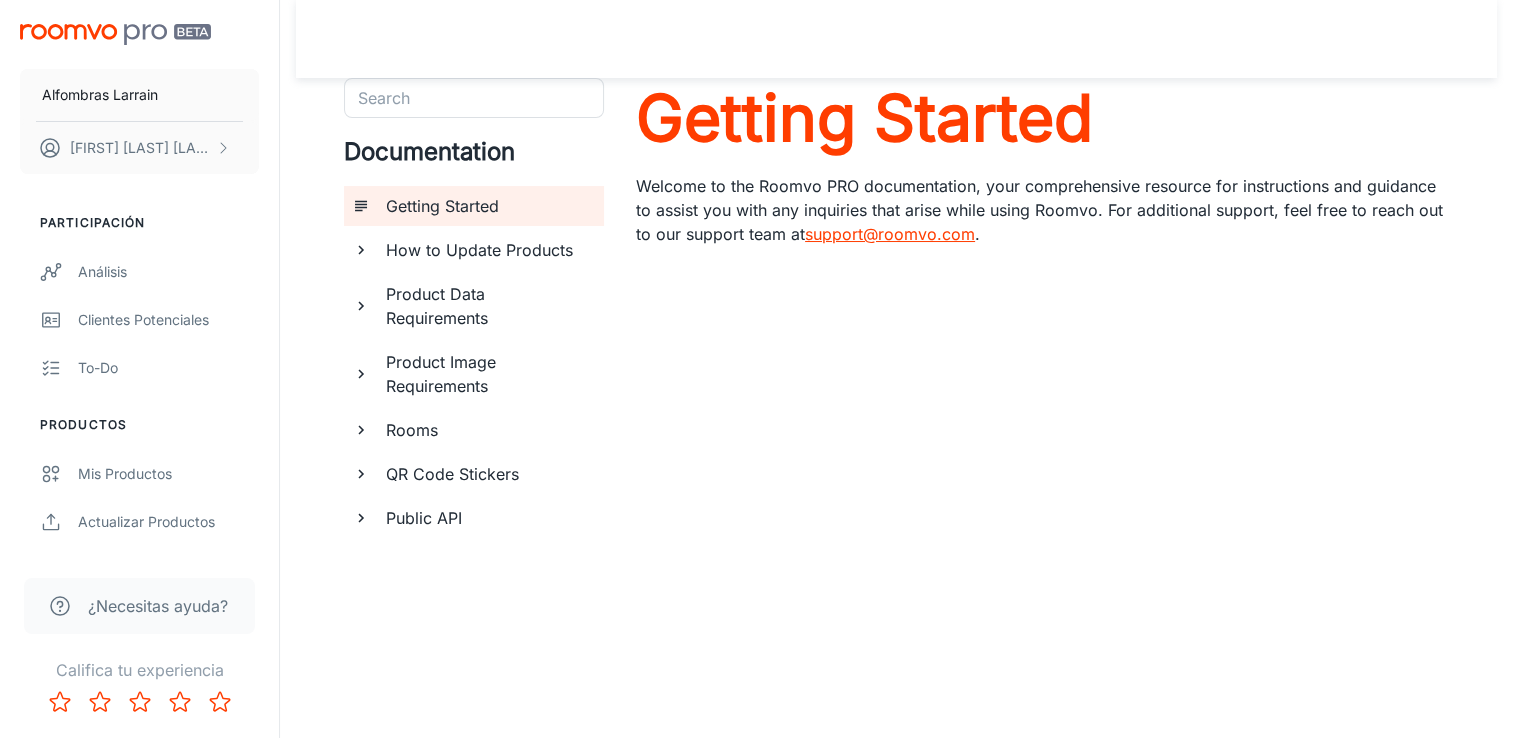 scroll, scrollTop: 0, scrollLeft: 0, axis: both 